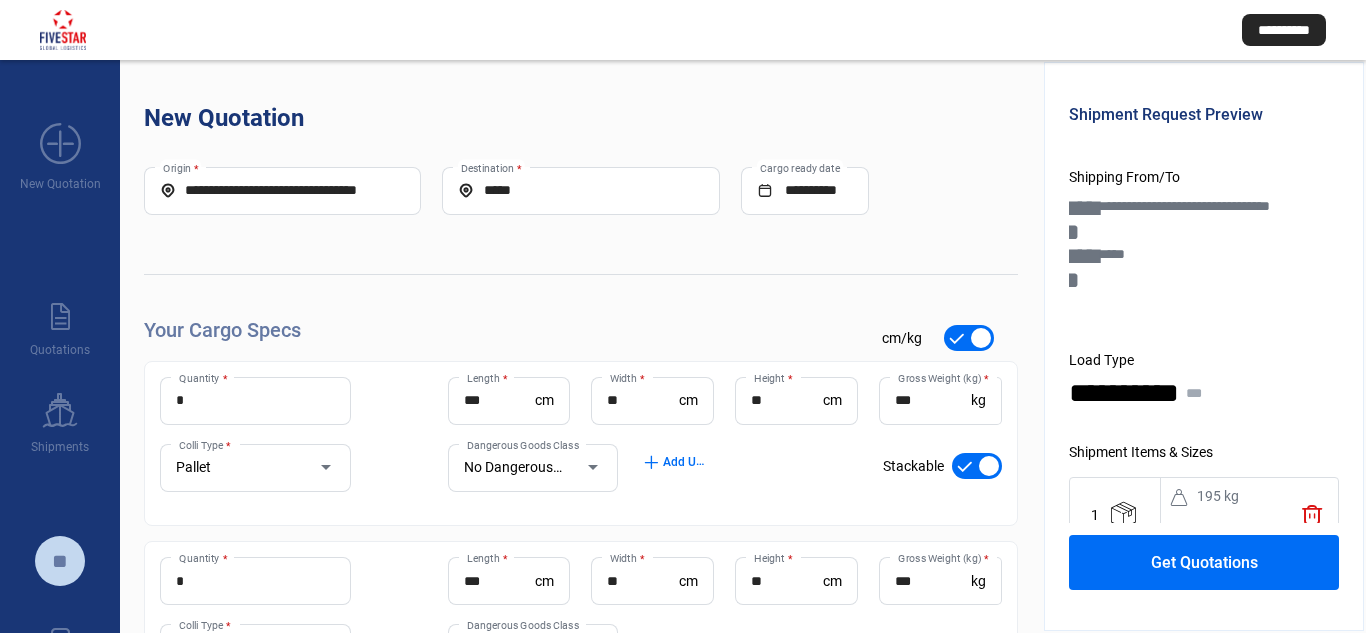 scroll, scrollTop: 0, scrollLeft: 0, axis: both 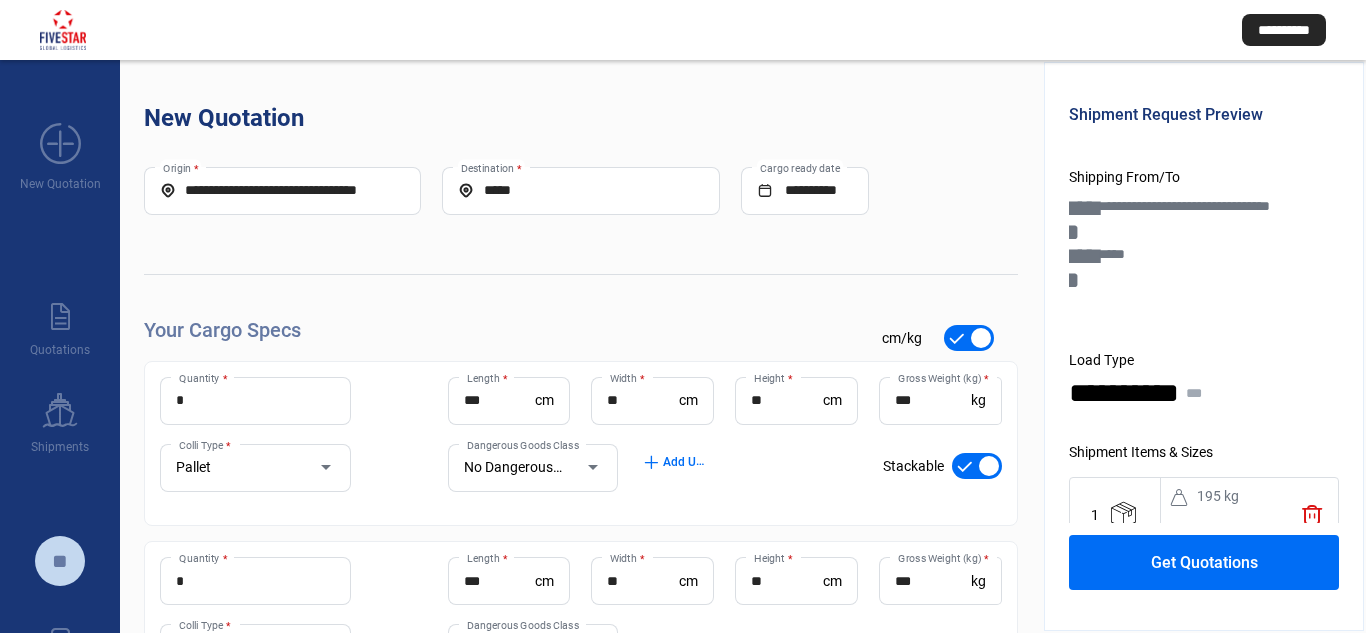 click on "**********" at bounding box center (282, 190) 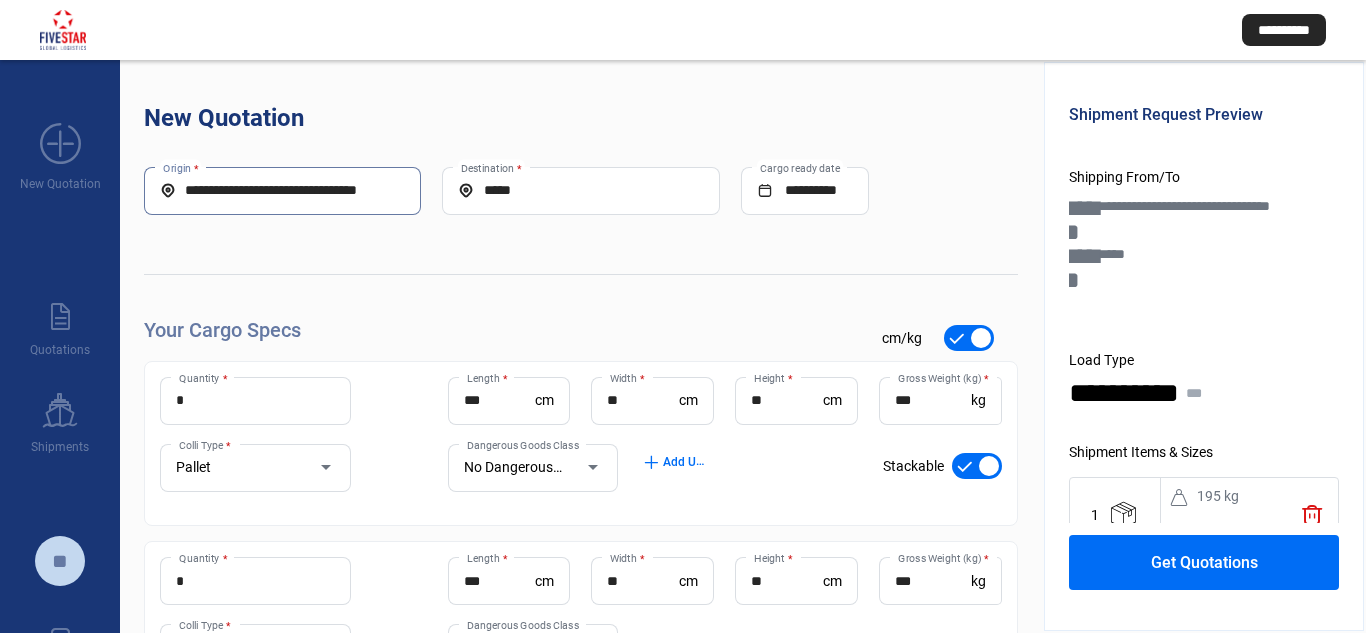 scroll, scrollTop: 0, scrollLeft: 2, axis: horizontal 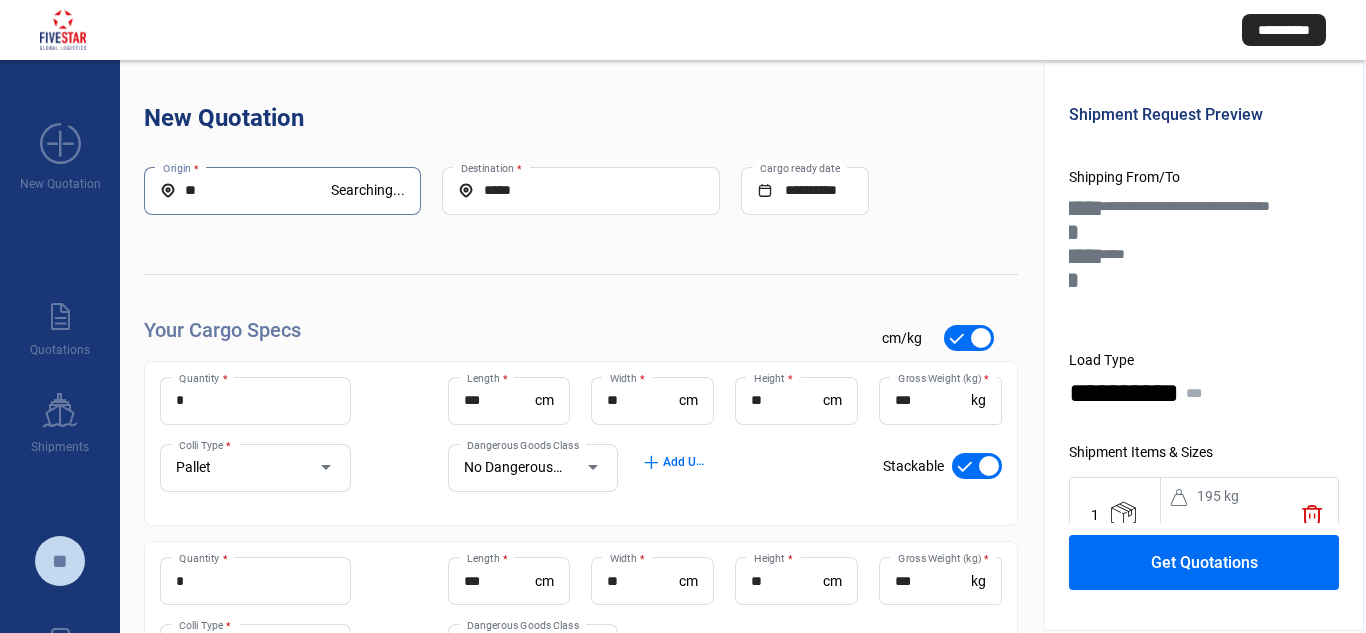 type on "**" 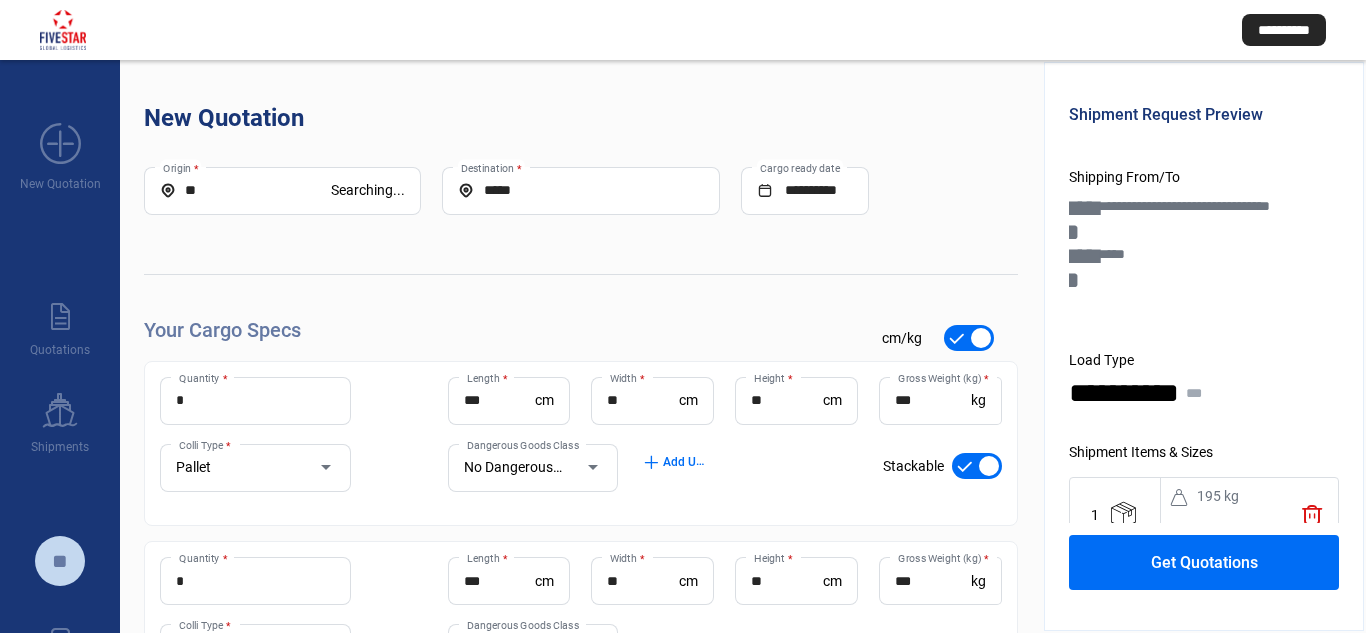 click on "**  Origin *" at bounding box center [245, 191] 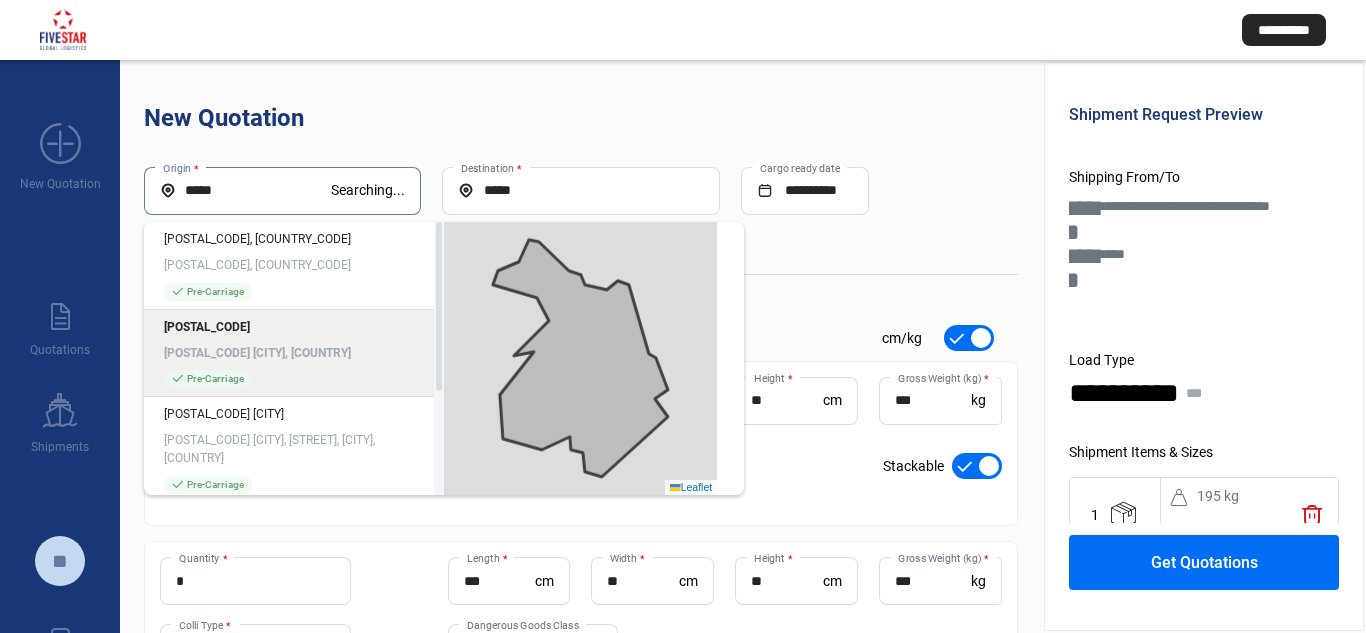 type on "*****" 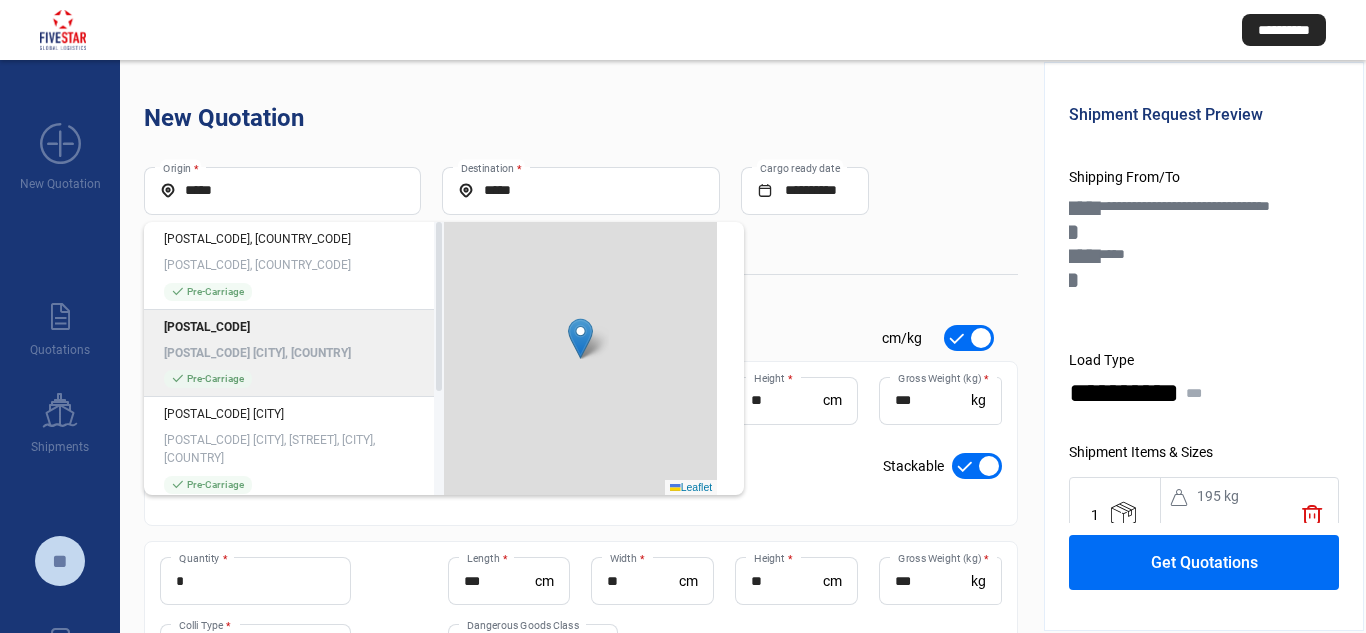 click on "check_mark  Pre-Carriage" at bounding box center (294, 379) 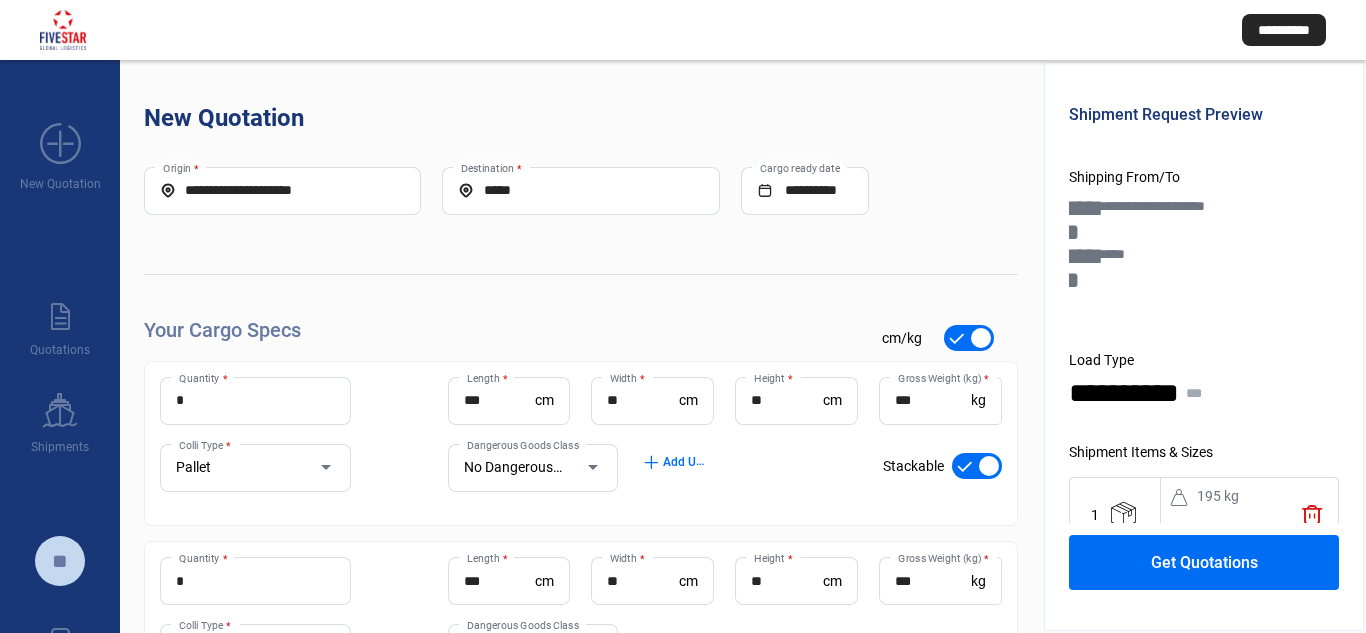 click on "**" at bounding box center (787, 400) 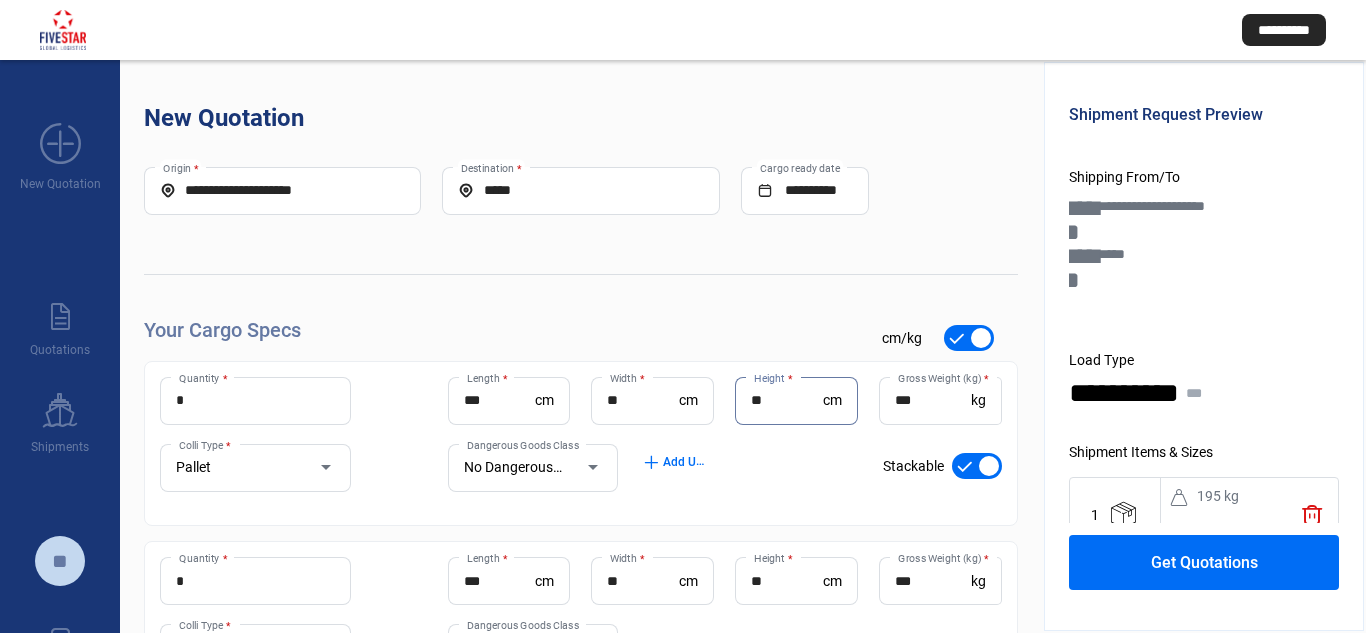 type on "**" 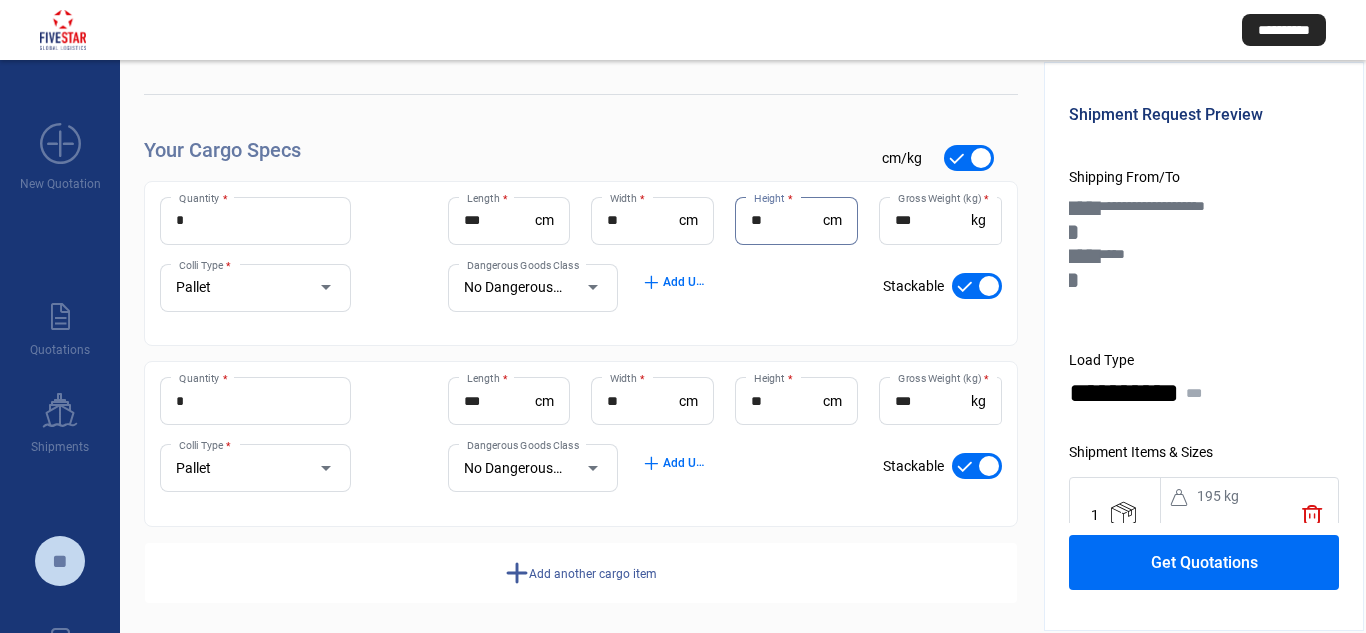 scroll, scrollTop: 191, scrollLeft: 0, axis: vertical 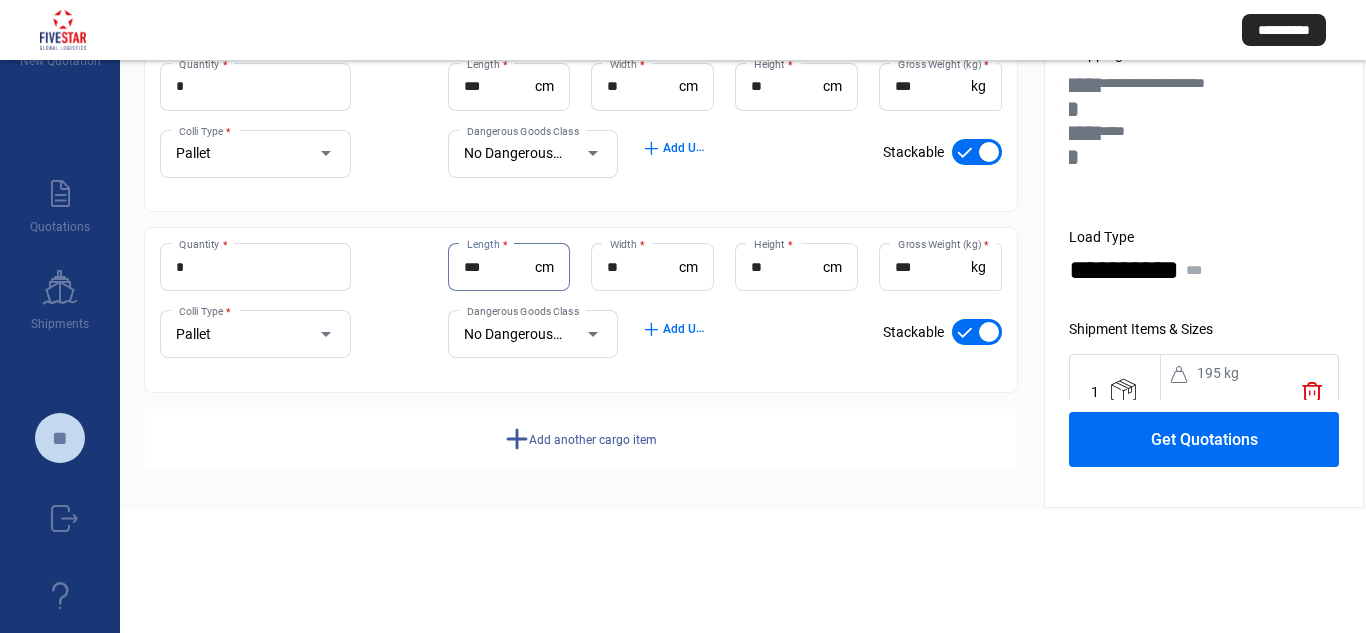 click on "***" at bounding box center [500, 267] 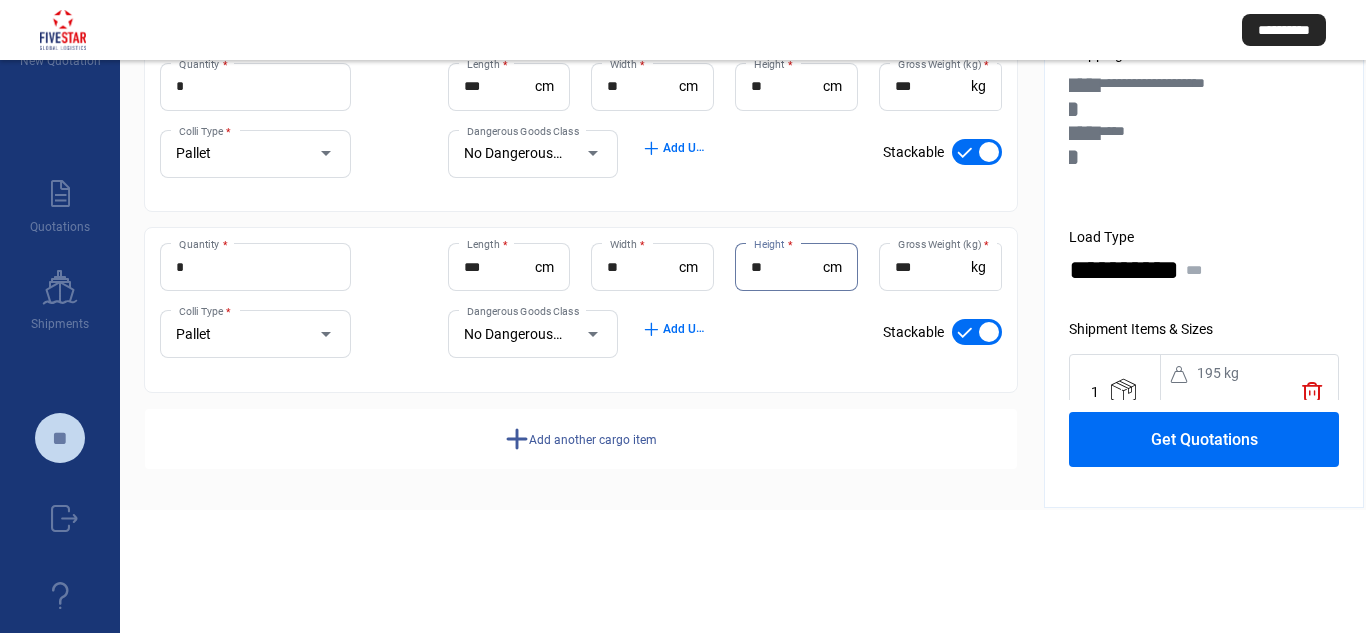 type on "**" 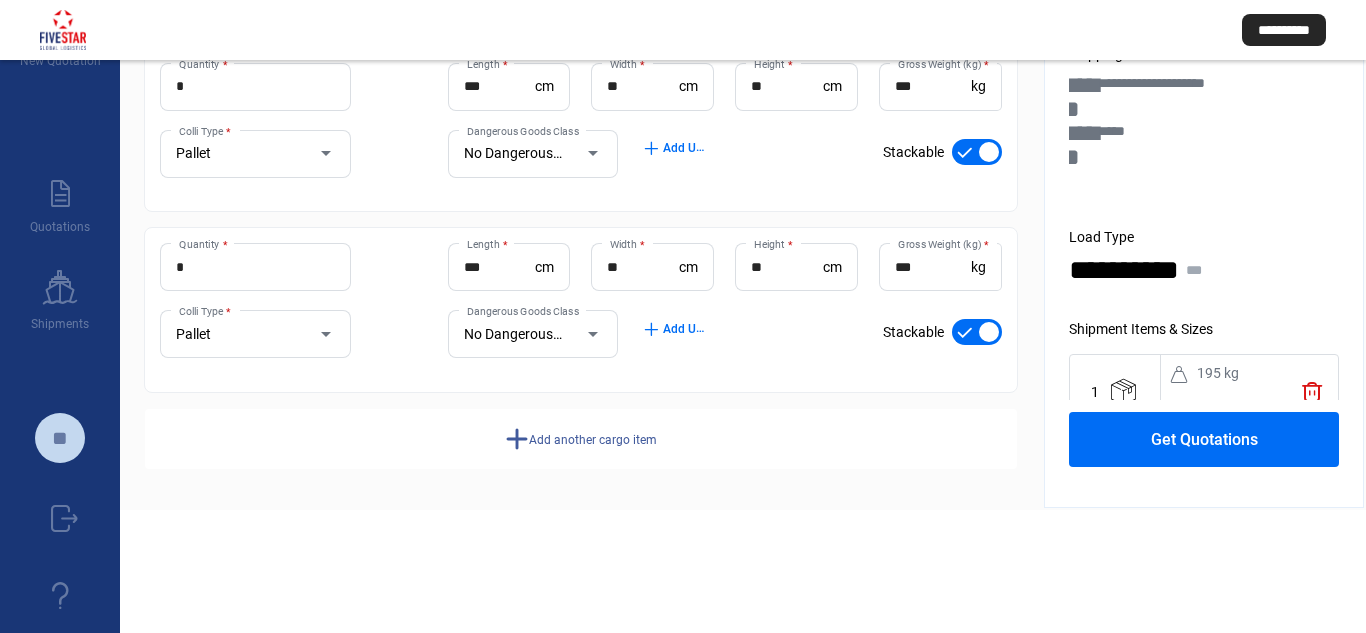 click on "Add another cargo item" at bounding box center [593, 439] 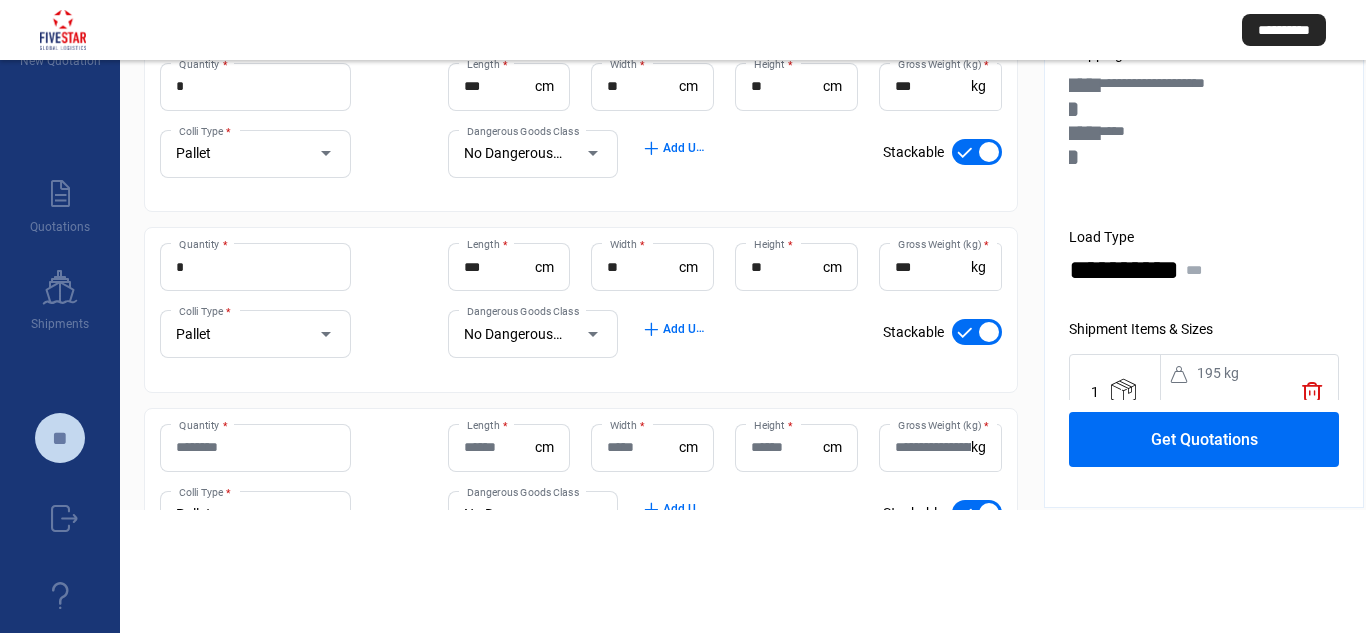 click on "Quantity *" at bounding box center (255, 447) 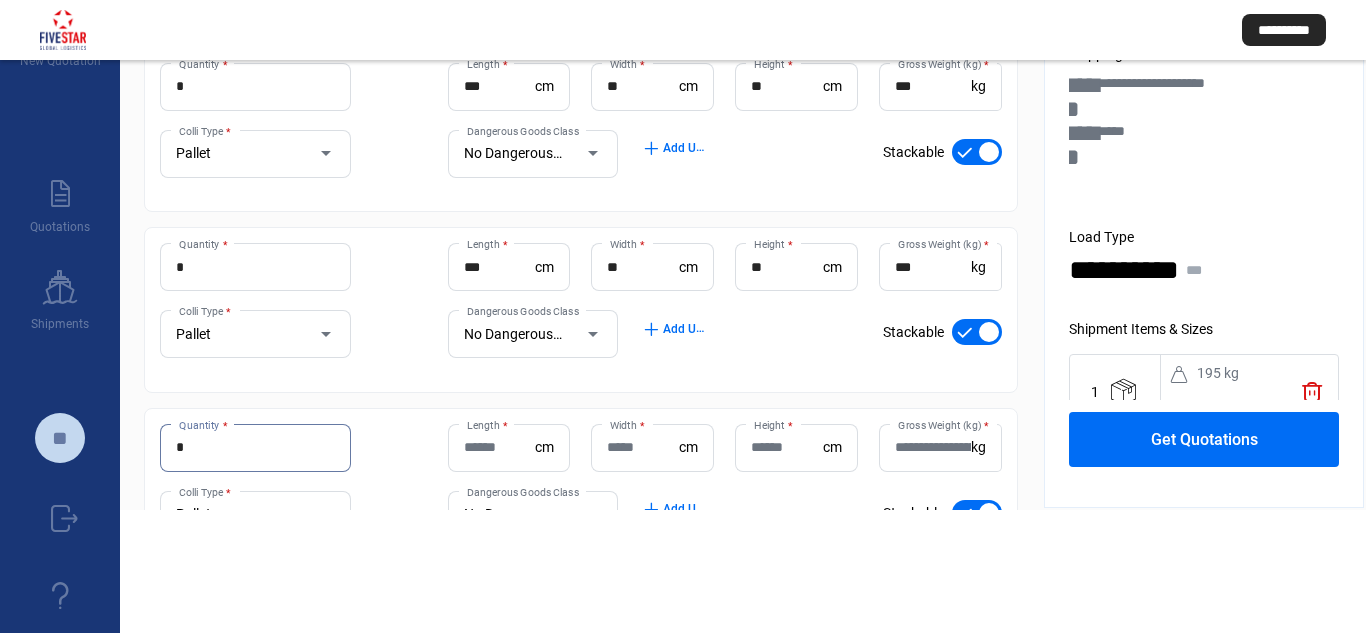 type on "*" 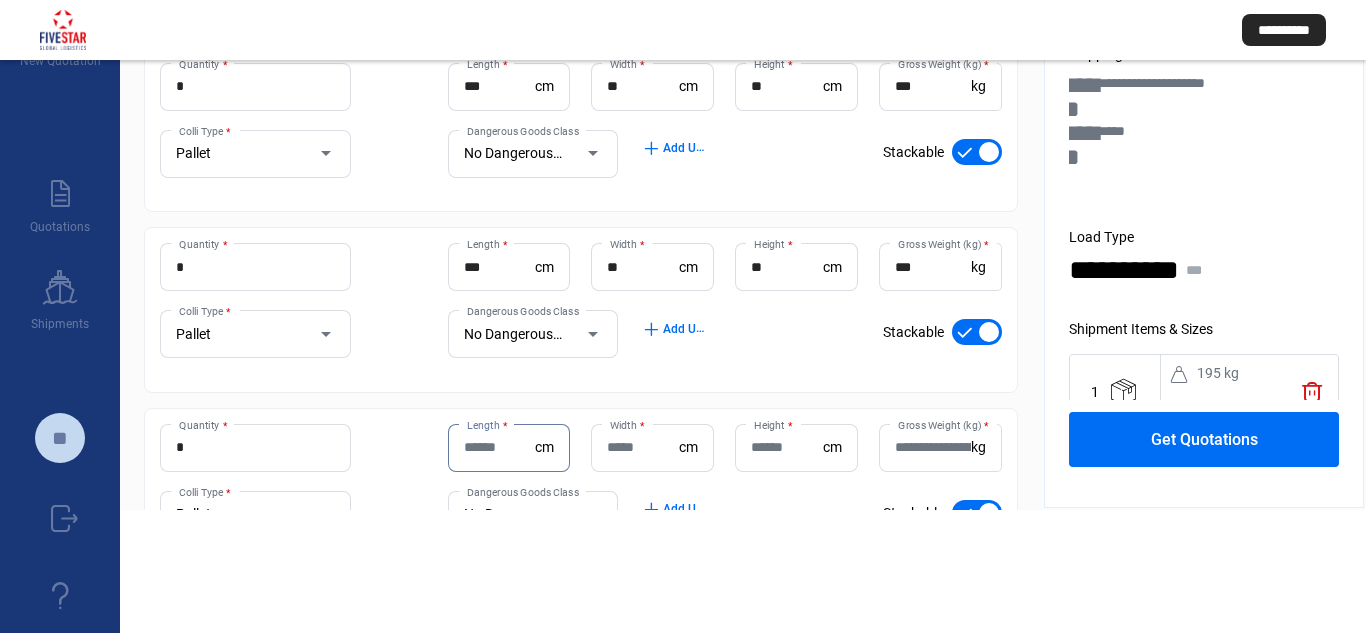click on "Length  *" at bounding box center [500, 447] 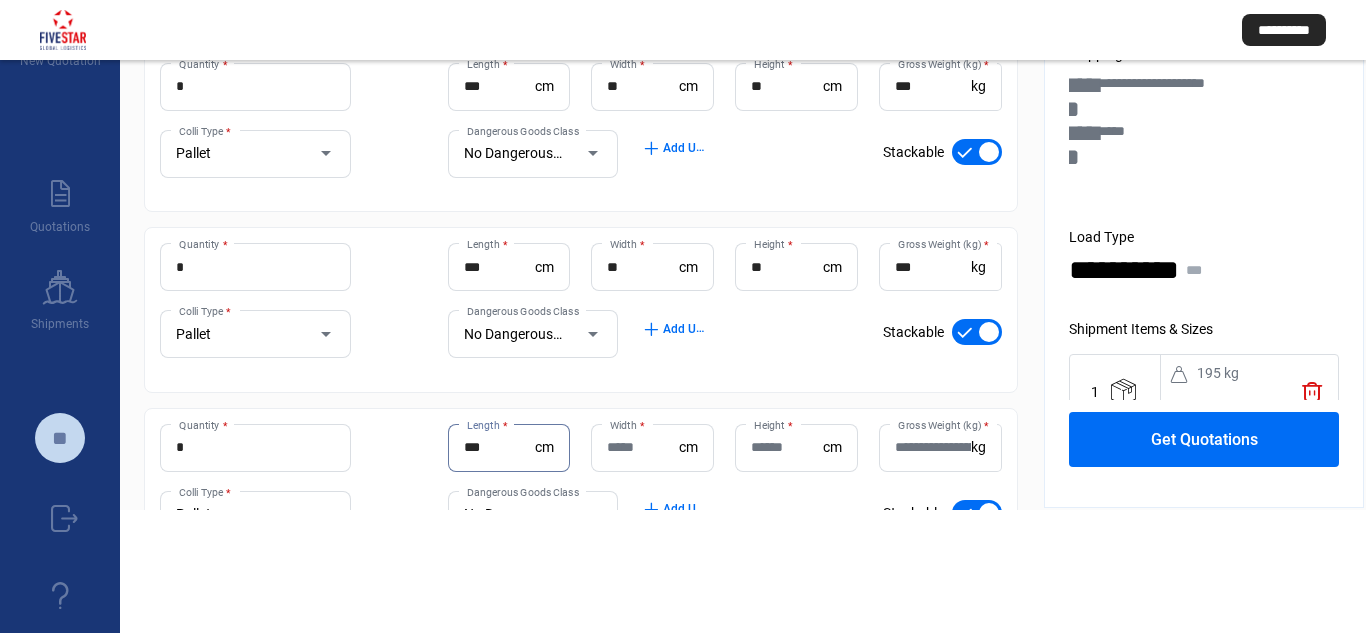 type on "***" 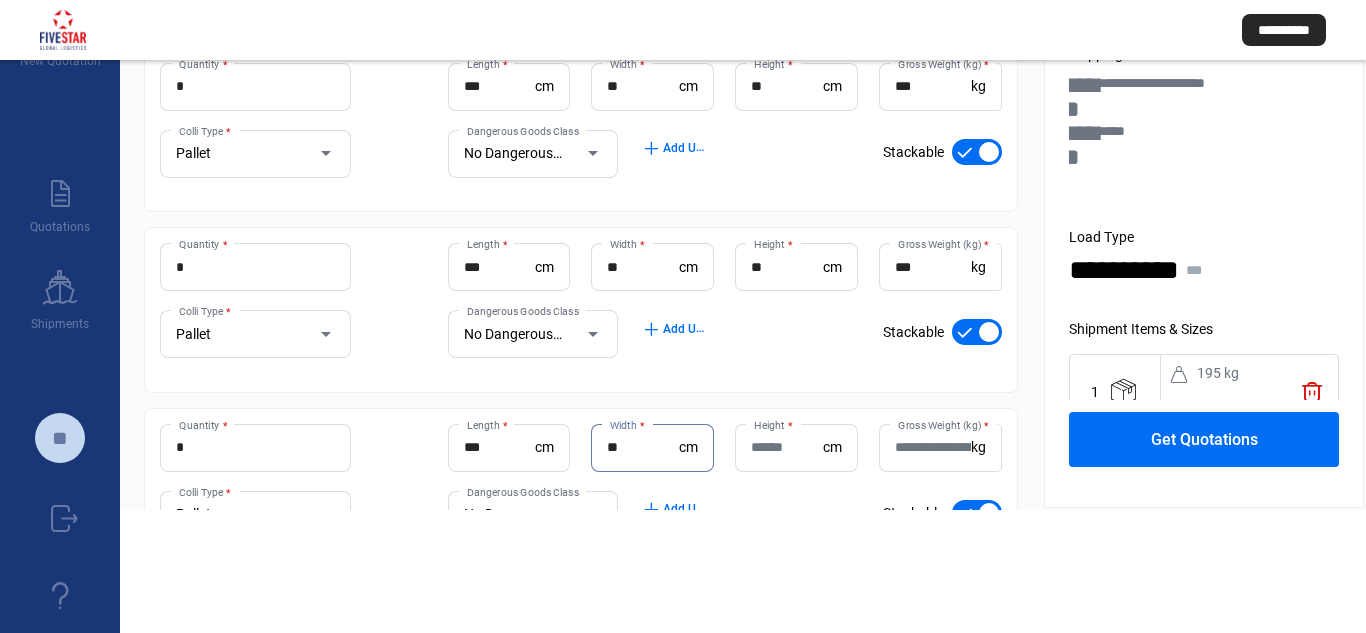 type on "**" 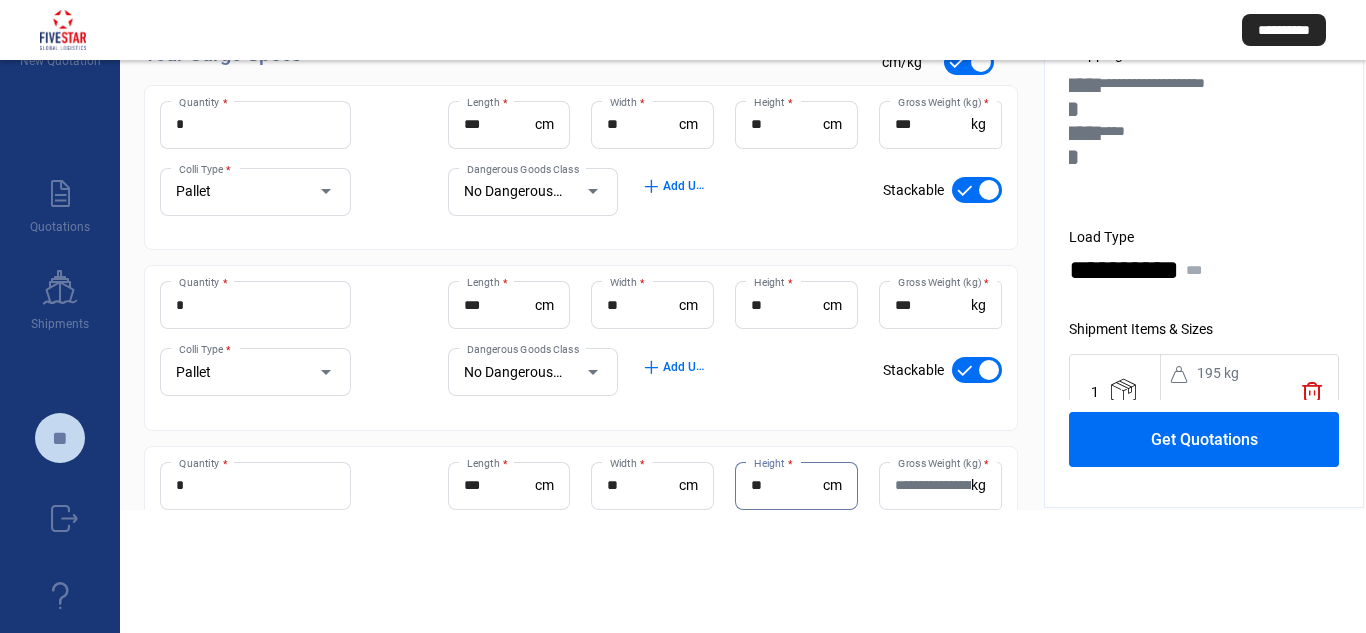 scroll, scrollTop: 140, scrollLeft: 0, axis: vertical 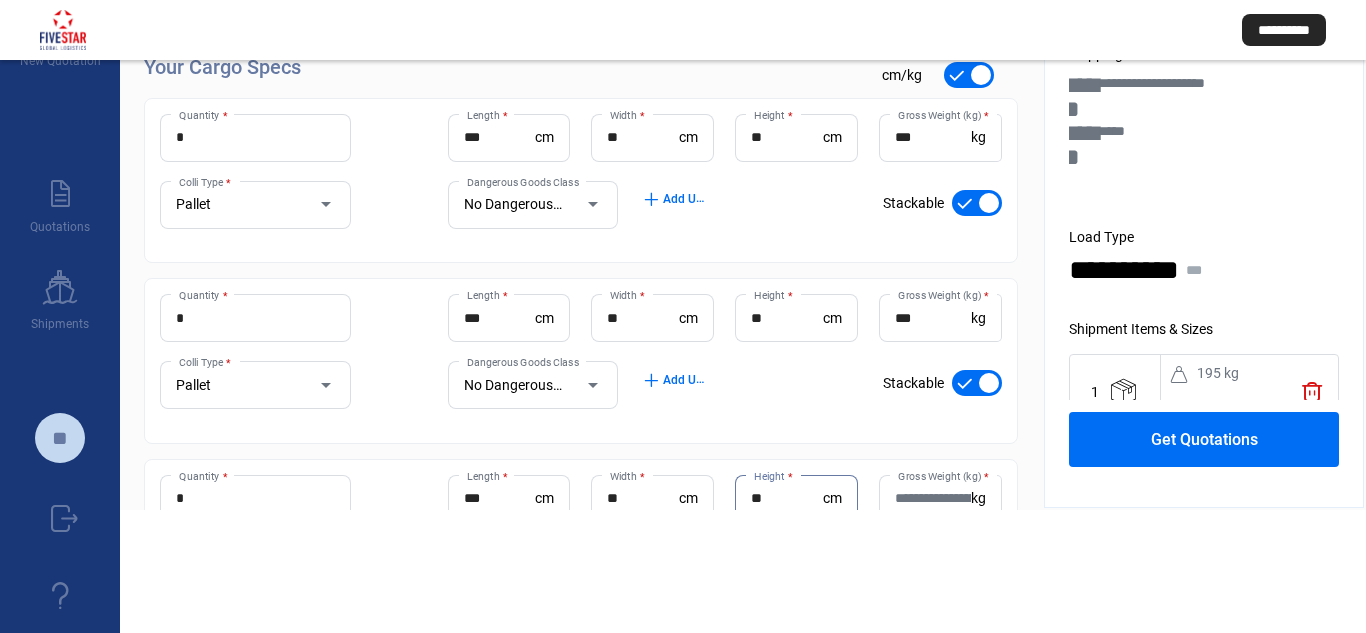 type on "**" 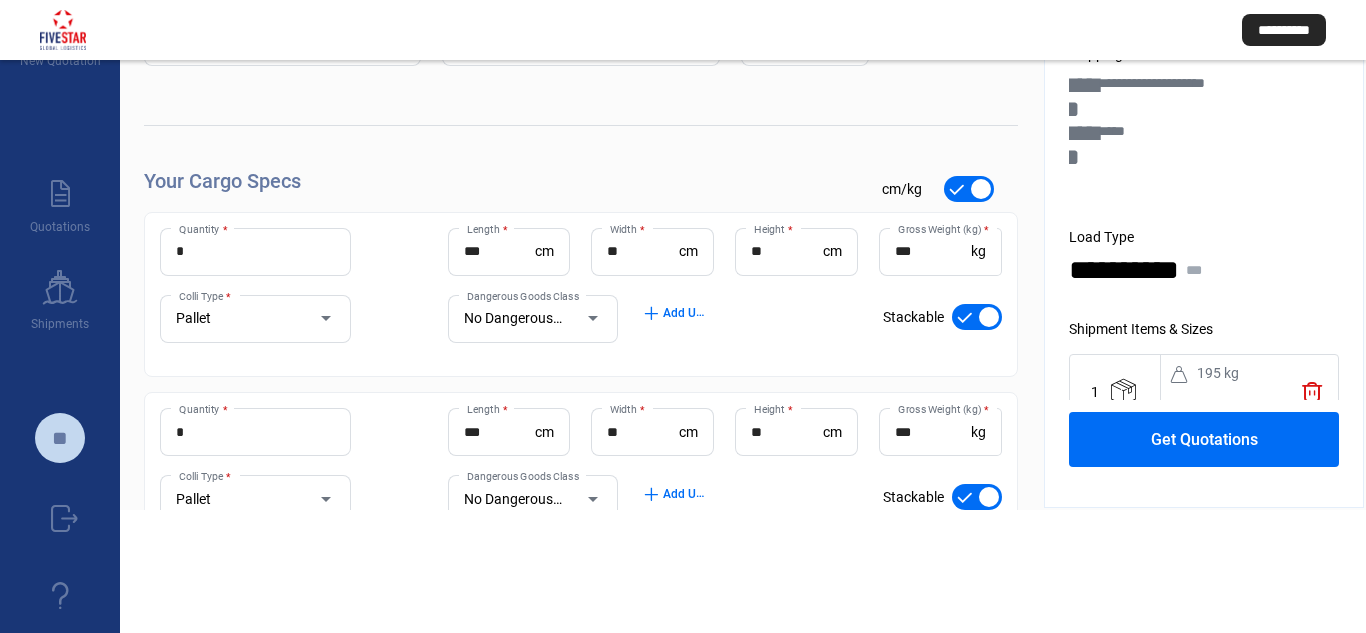 scroll, scrollTop: 0, scrollLeft: 0, axis: both 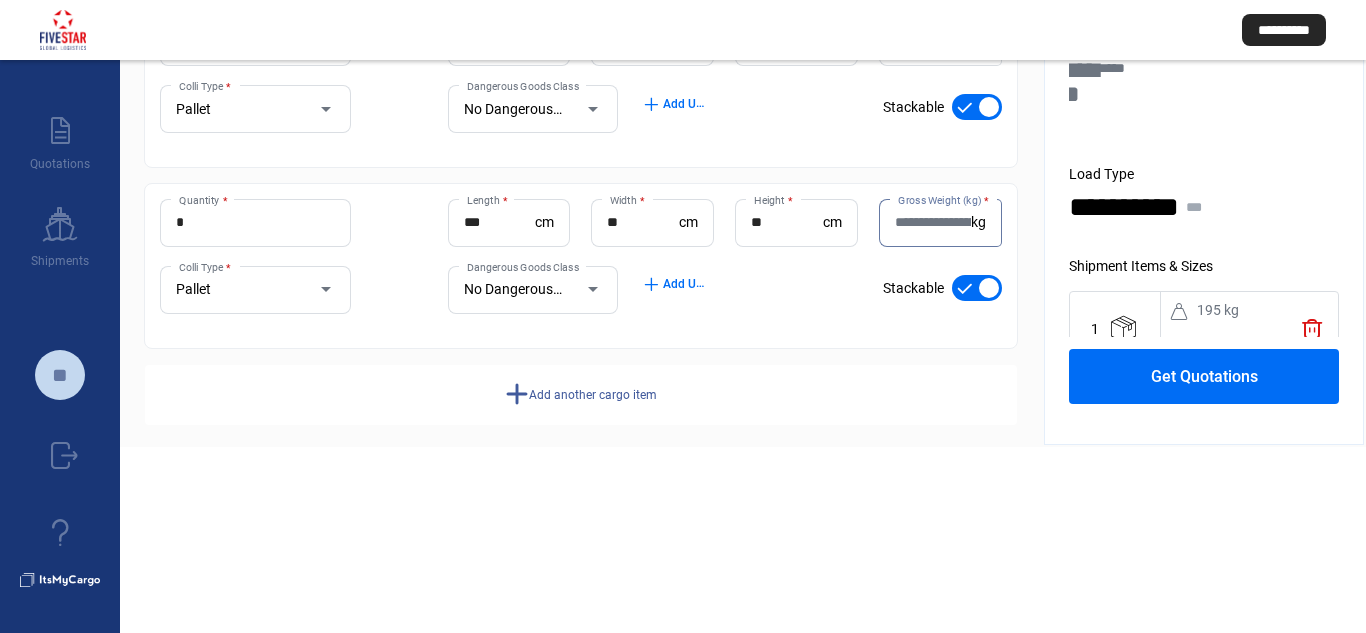 click on "Gross Weight (kg)  *" at bounding box center (933, 222) 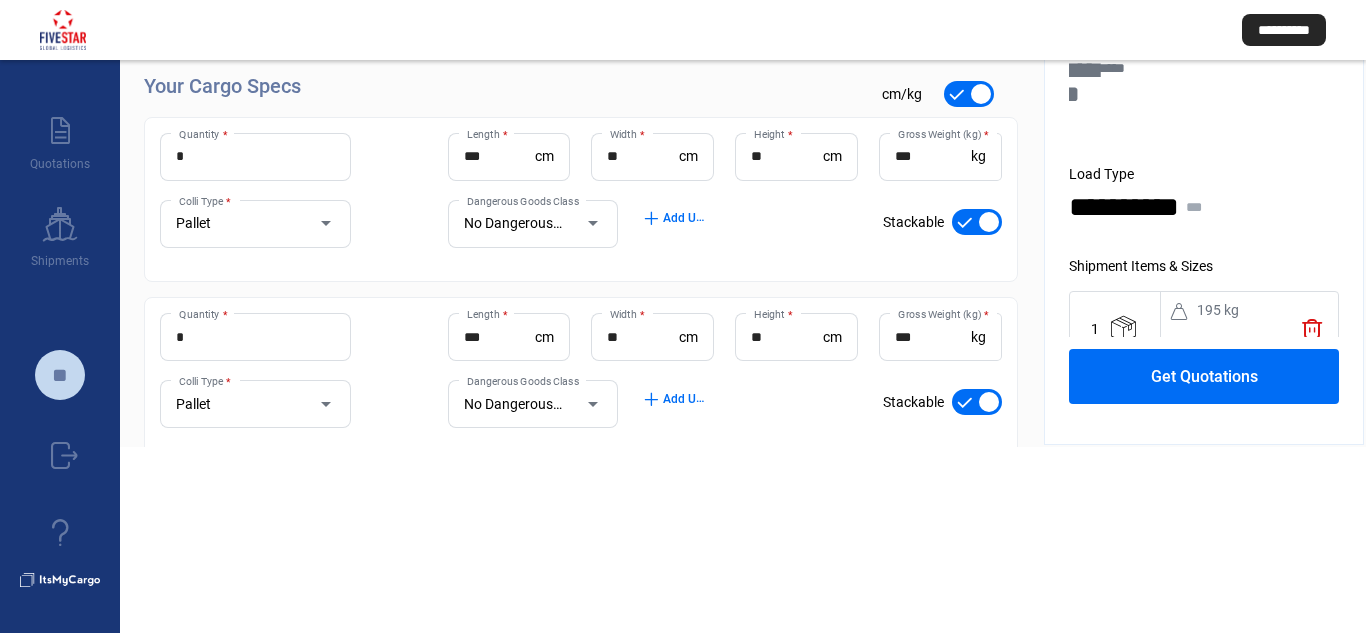 type on "***" 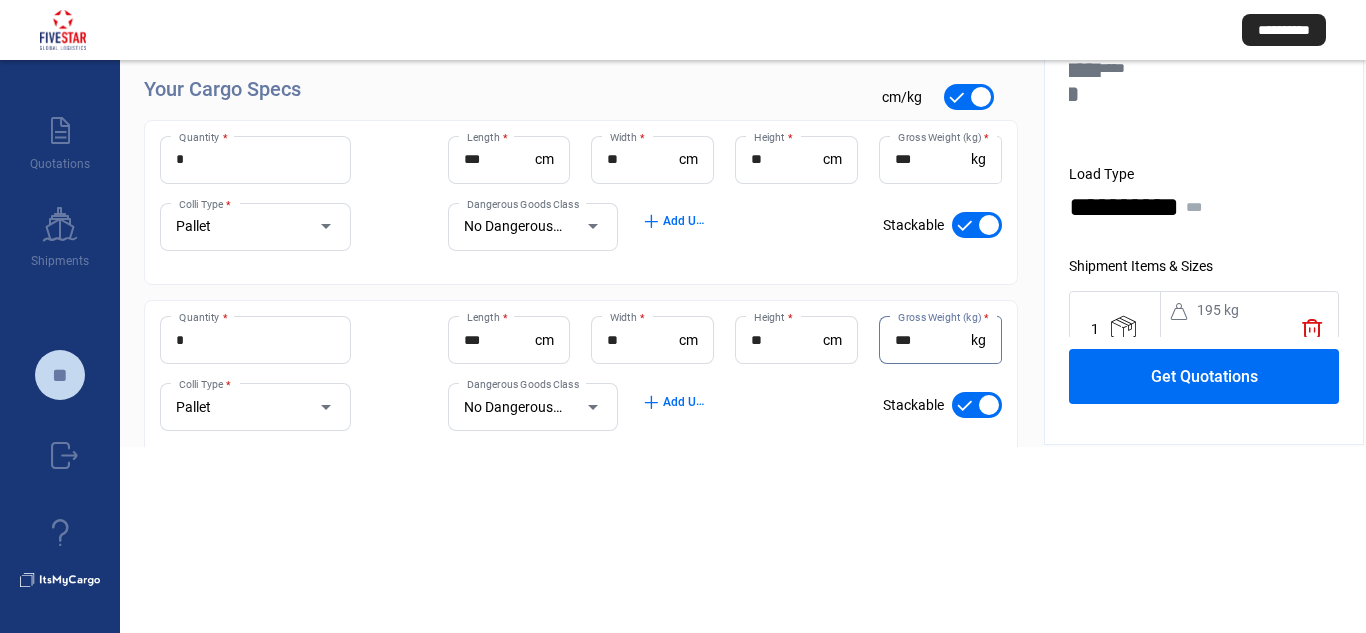 scroll, scrollTop: 54, scrollLeft: 0, axis: vertical 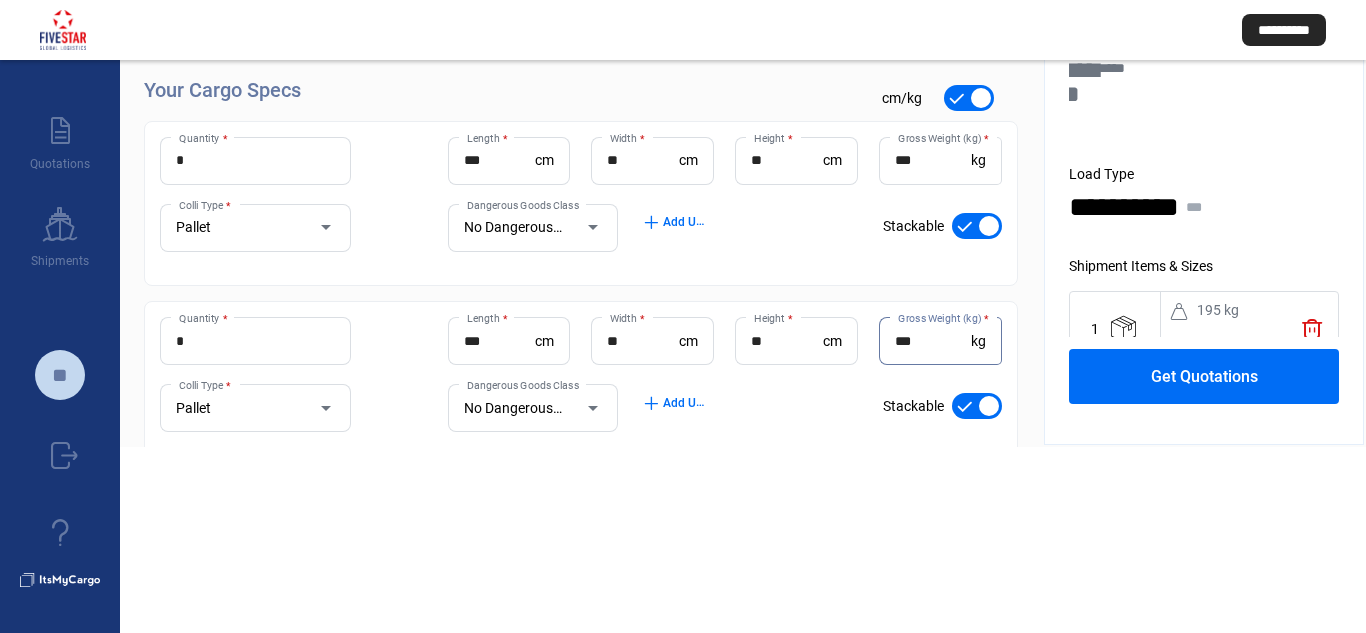 type on "***" 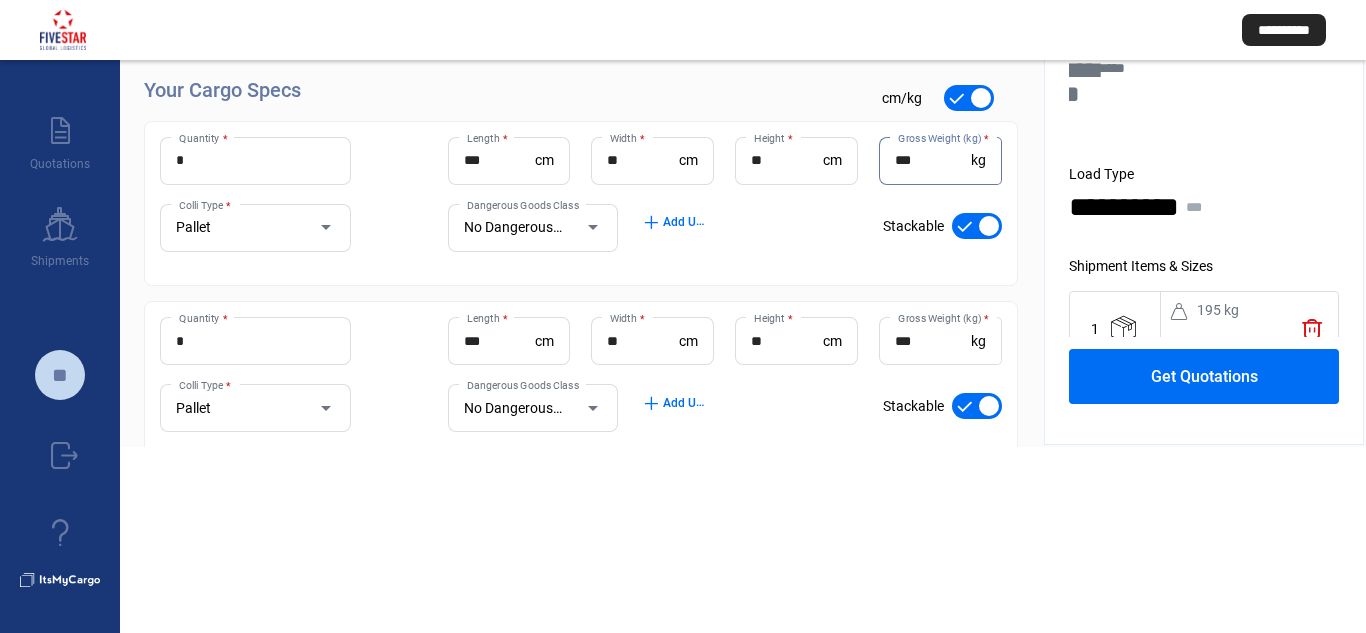 click on "***" at bounding box center (933, 160) 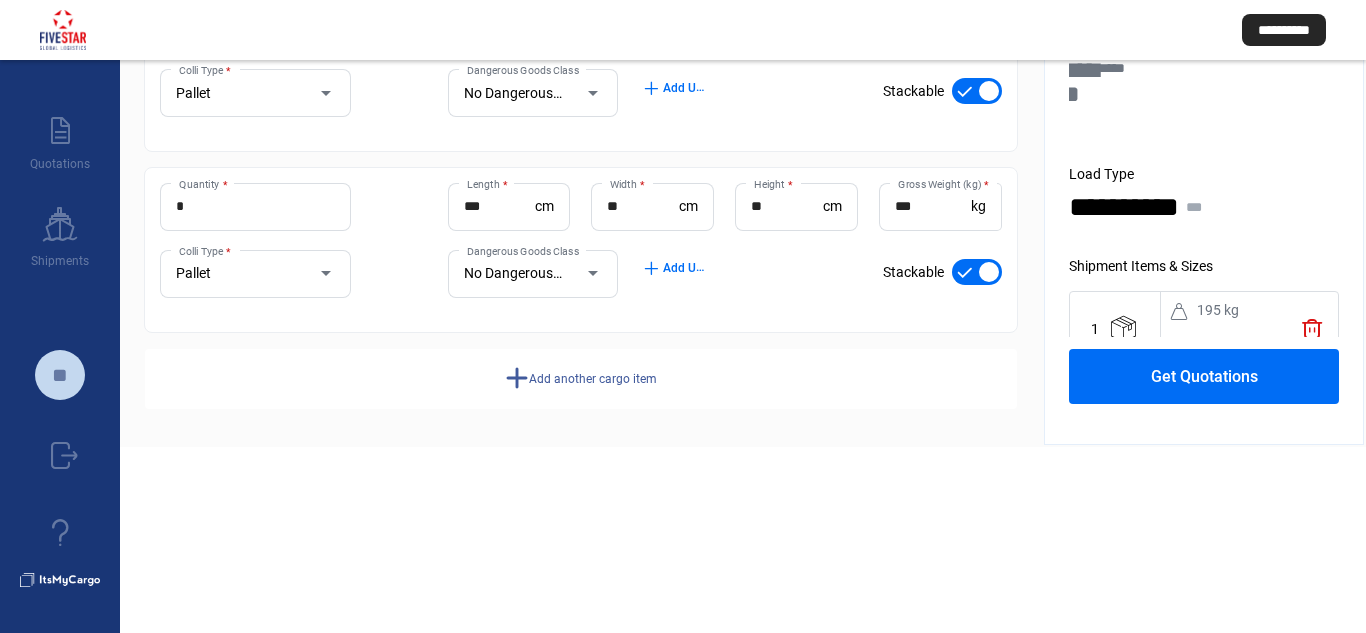scroll, scrollTop: 372, scrollLeft: 0, axis: vertical 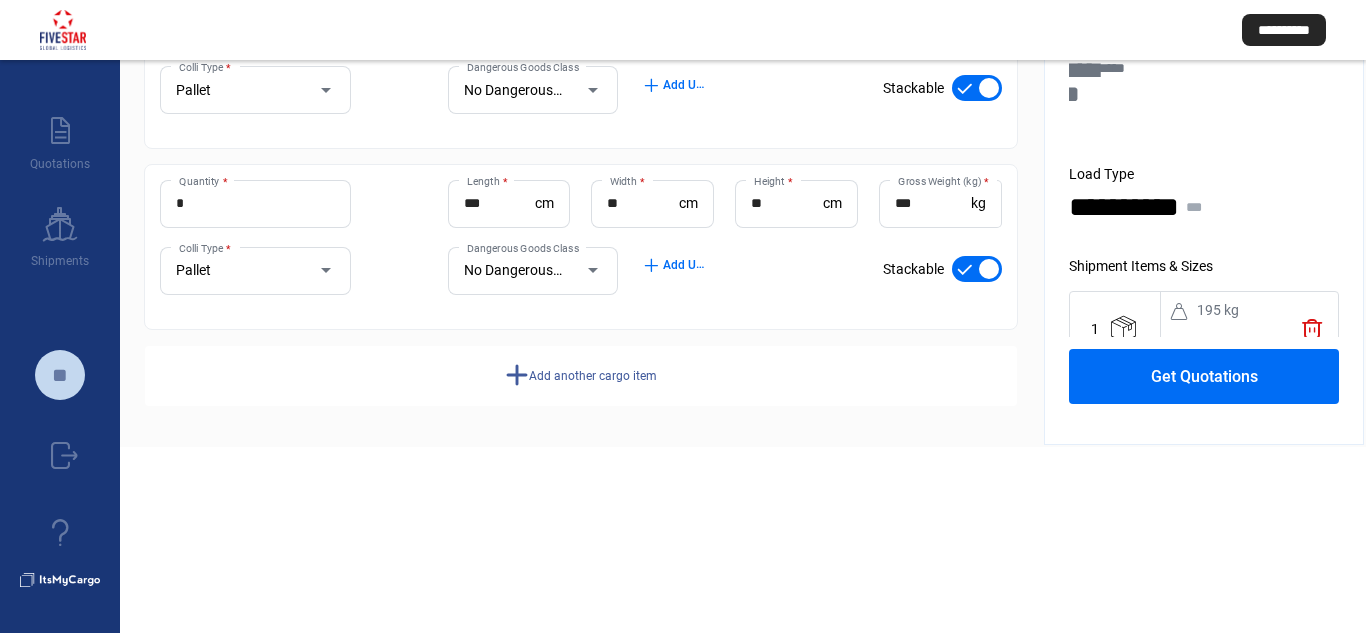 type on "***" 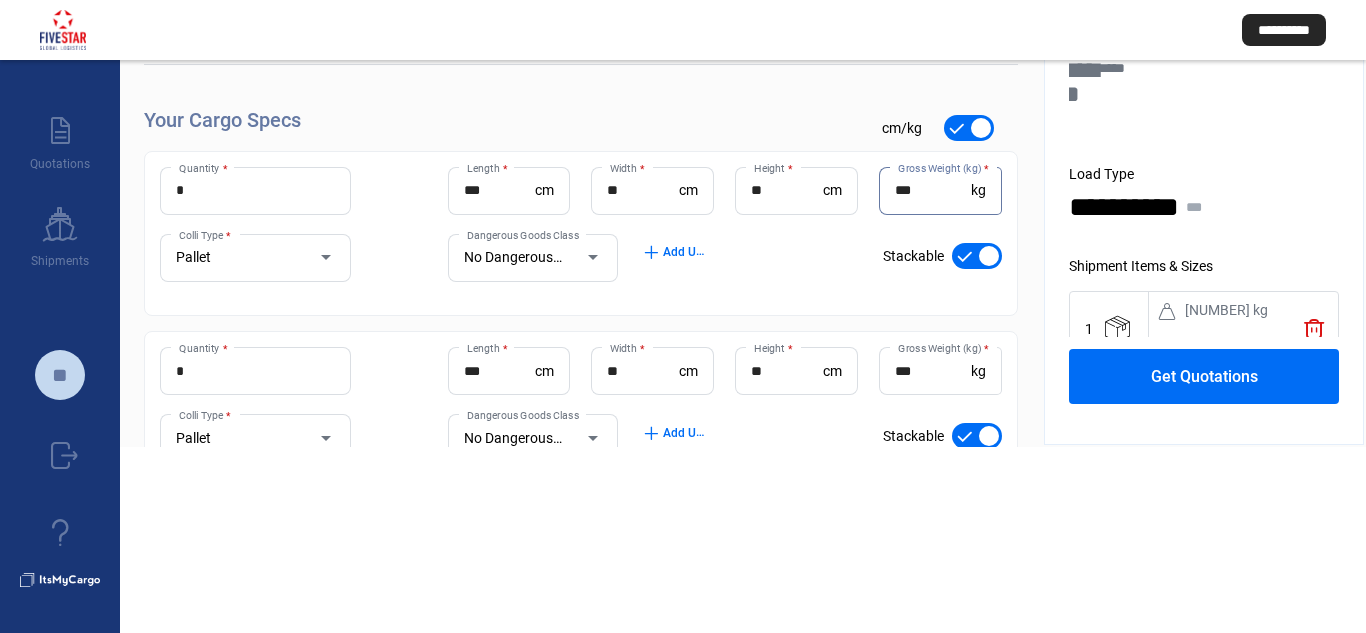 scroll, scrollTop: 0, scrollLeft: 0, axis: both 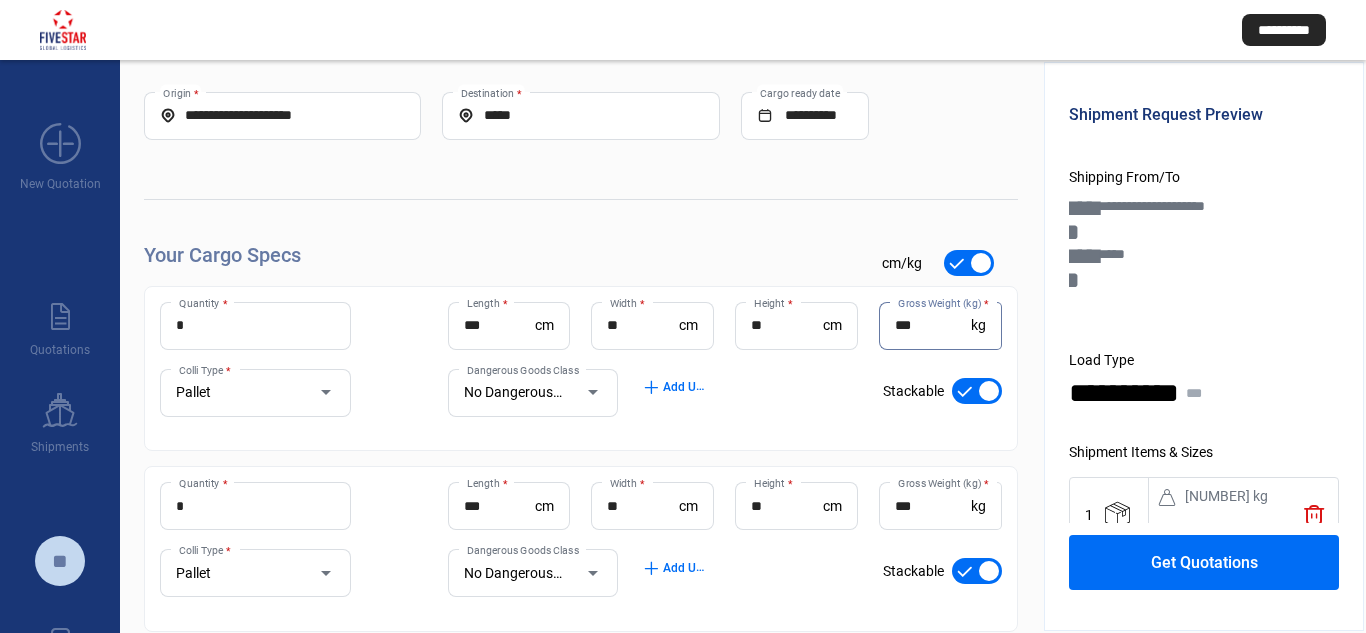 click on "**********" at bounding box center (581, 491) 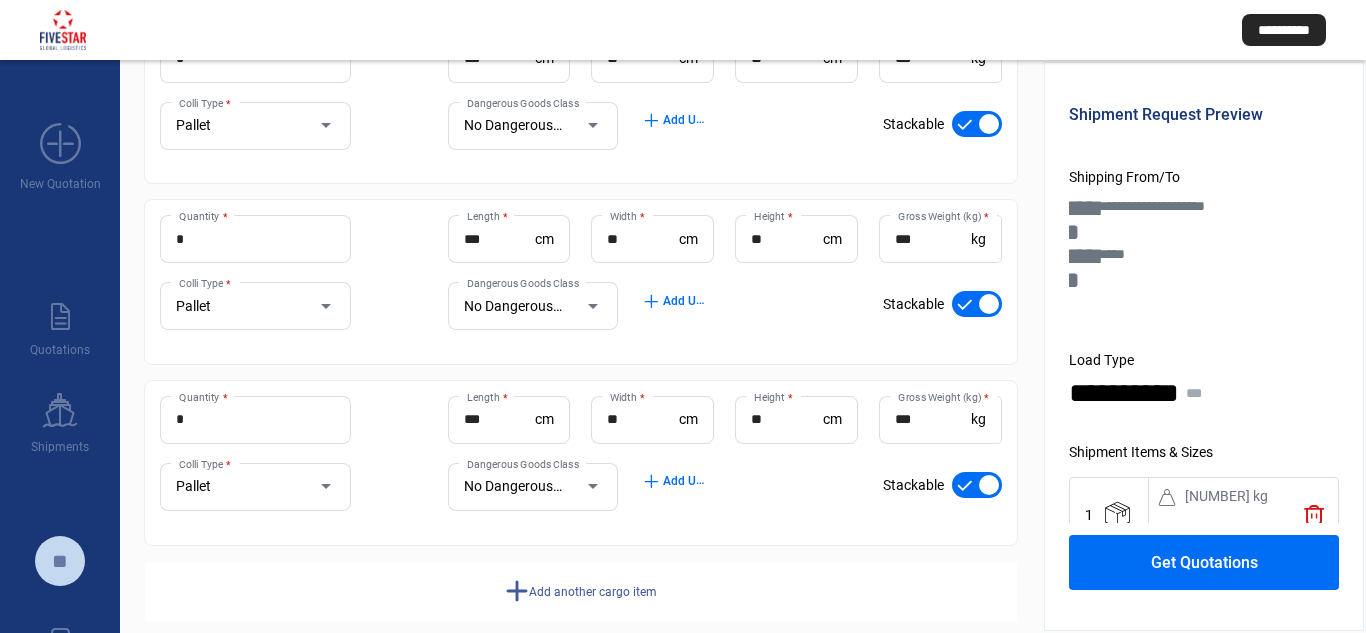 scroll, scrollTop: 372, scrollLeft: 0, axis: vertical 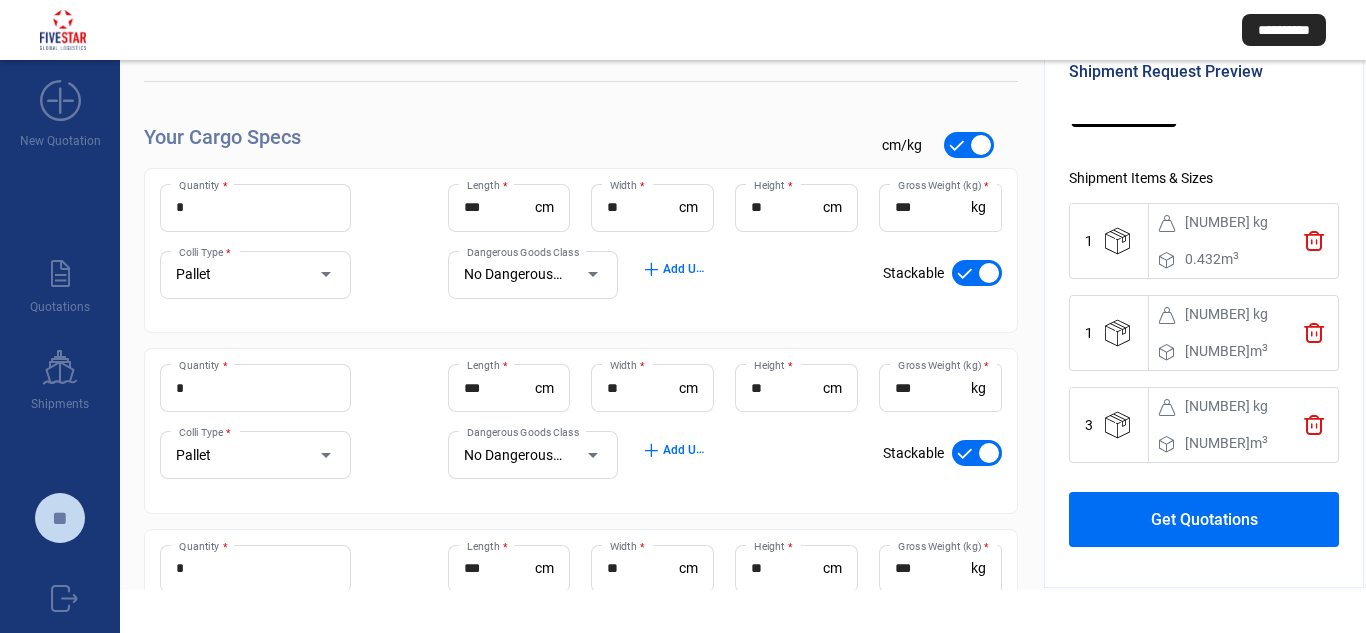 click on "Get Quotations" at bounding box center [1204, 519] 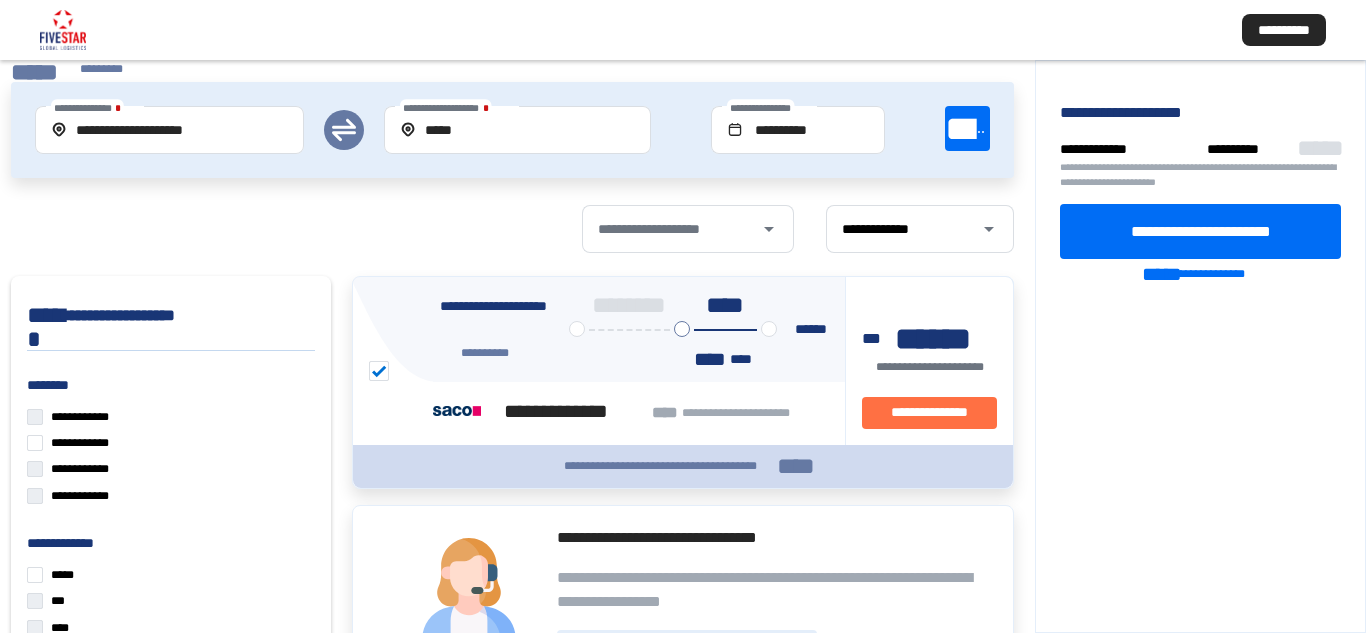 click on "**********" at bounding box center [683, 466] 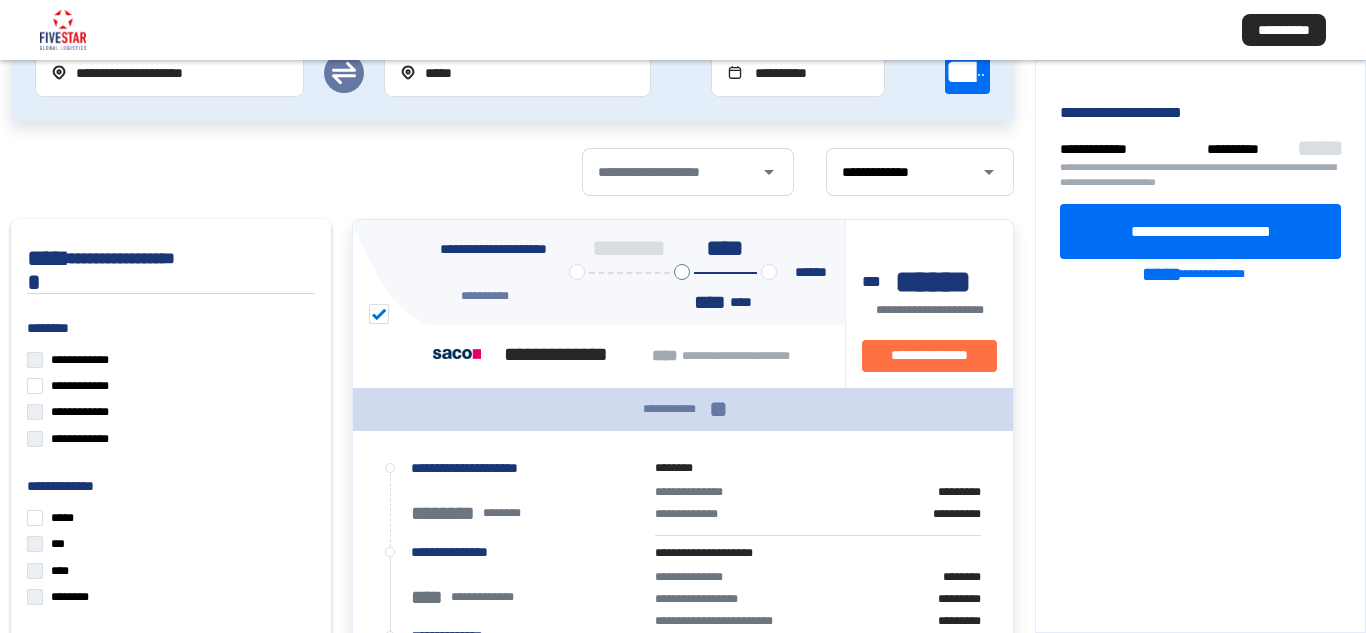 scroll, scrollTop: 0, scrollLeft: 0, axis: both 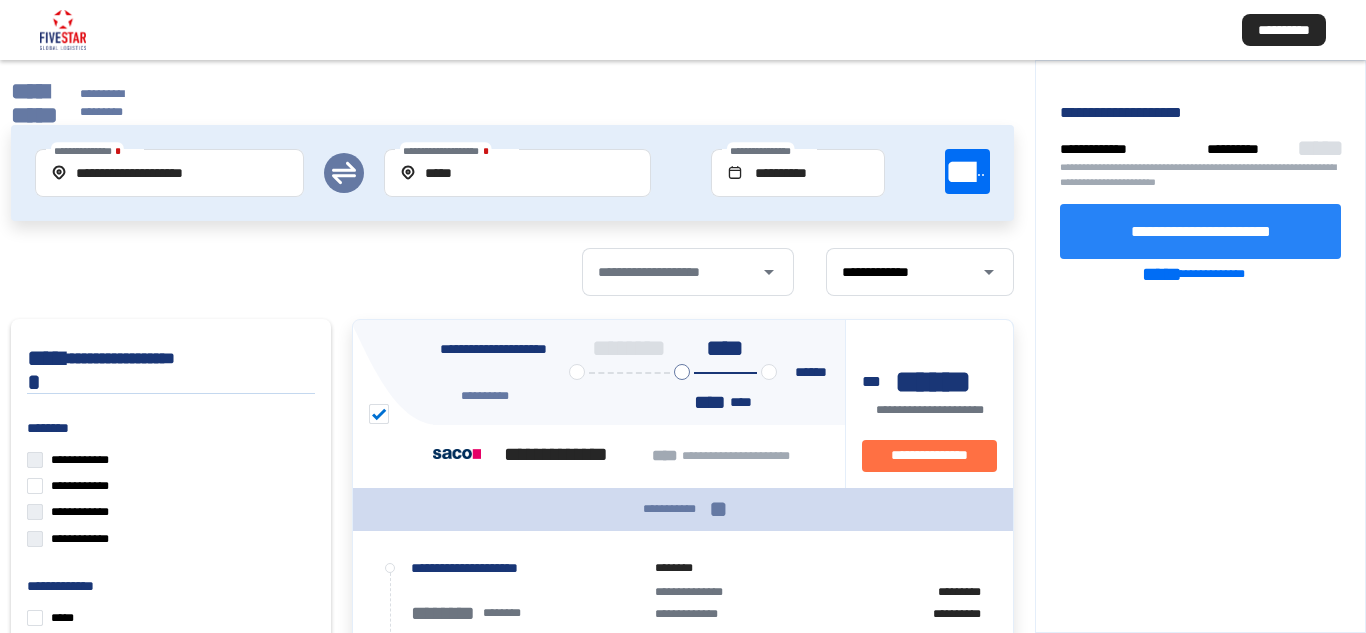 click on "**********" at bounding box center [1200, 231] 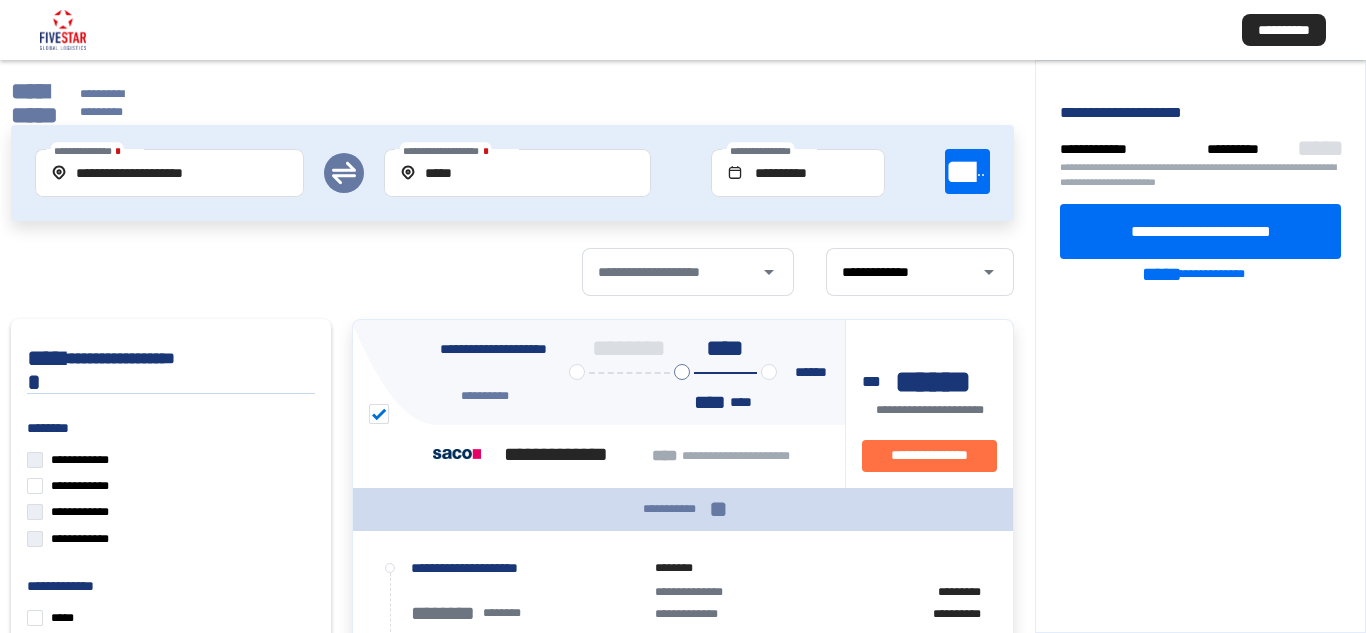 click on "**********" at bounding box center [34, 103] 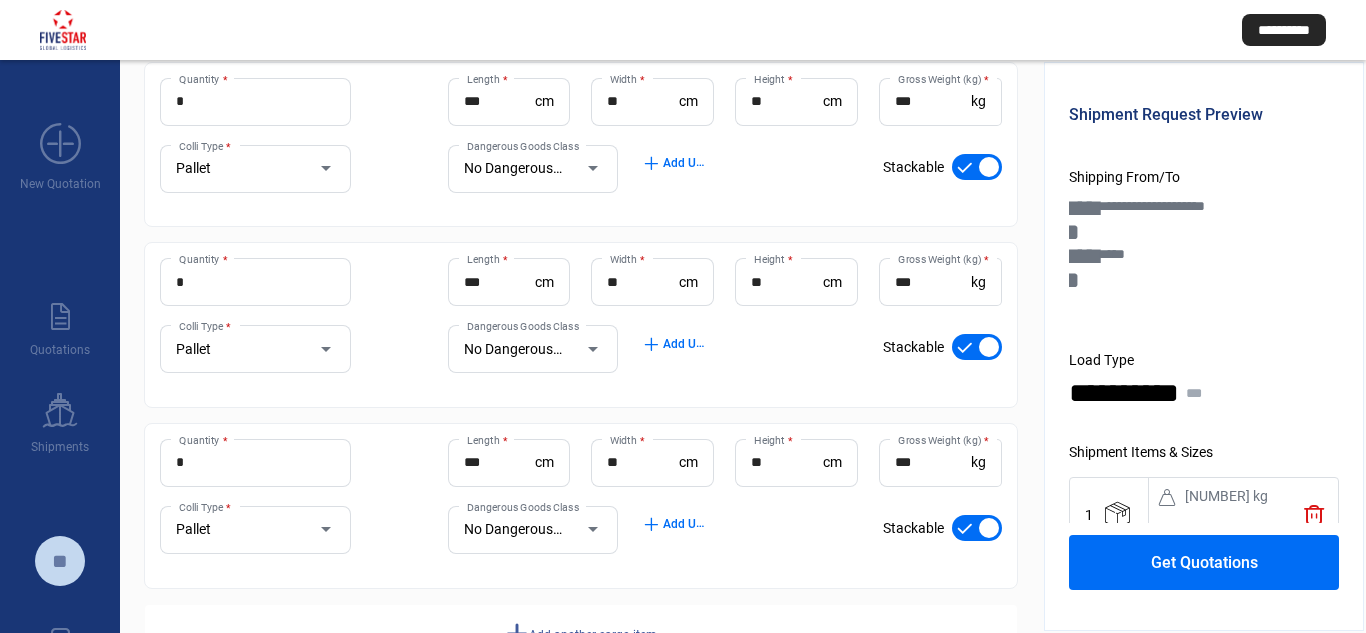 click on "***" at bounding box center (933, 462) 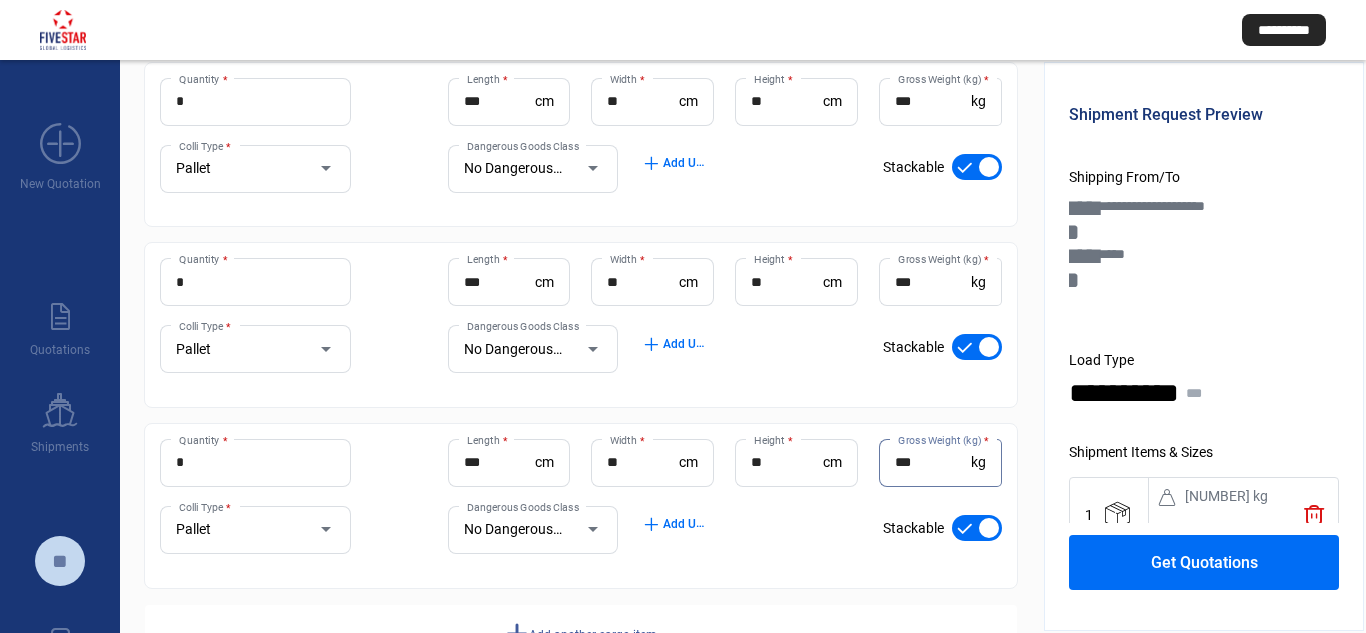 scroll, scrollTop: 300, scrollLeft: 0, axis: vertical 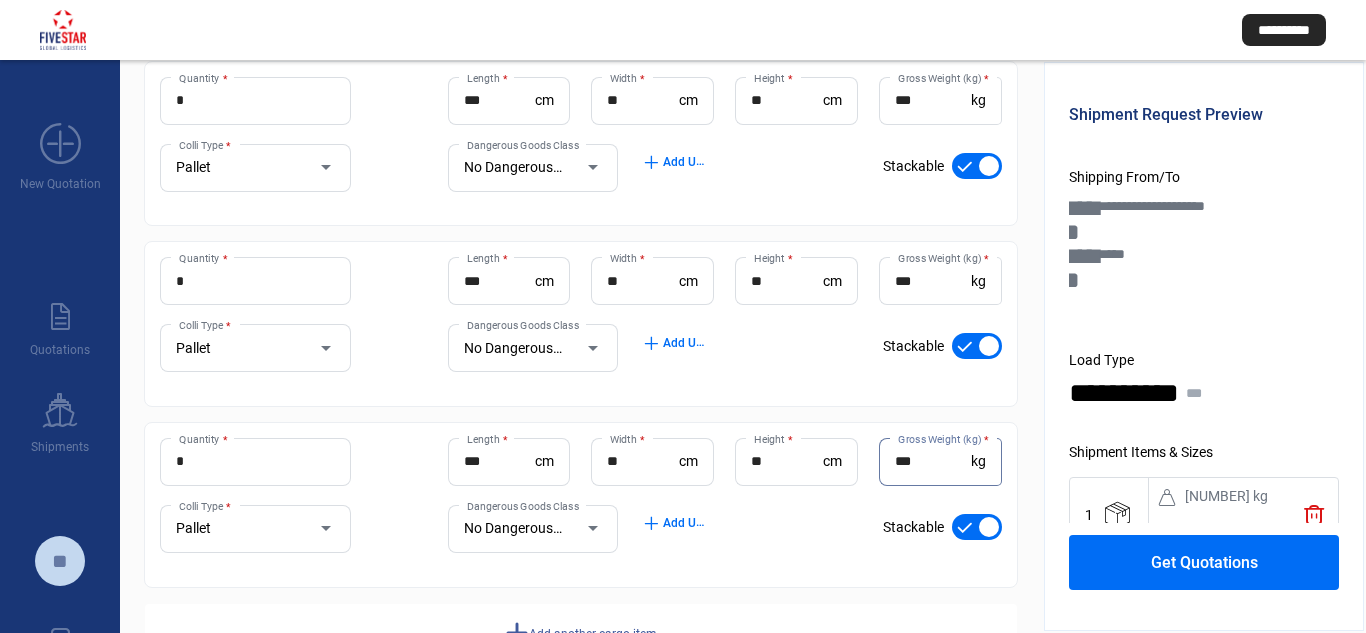type on "***" 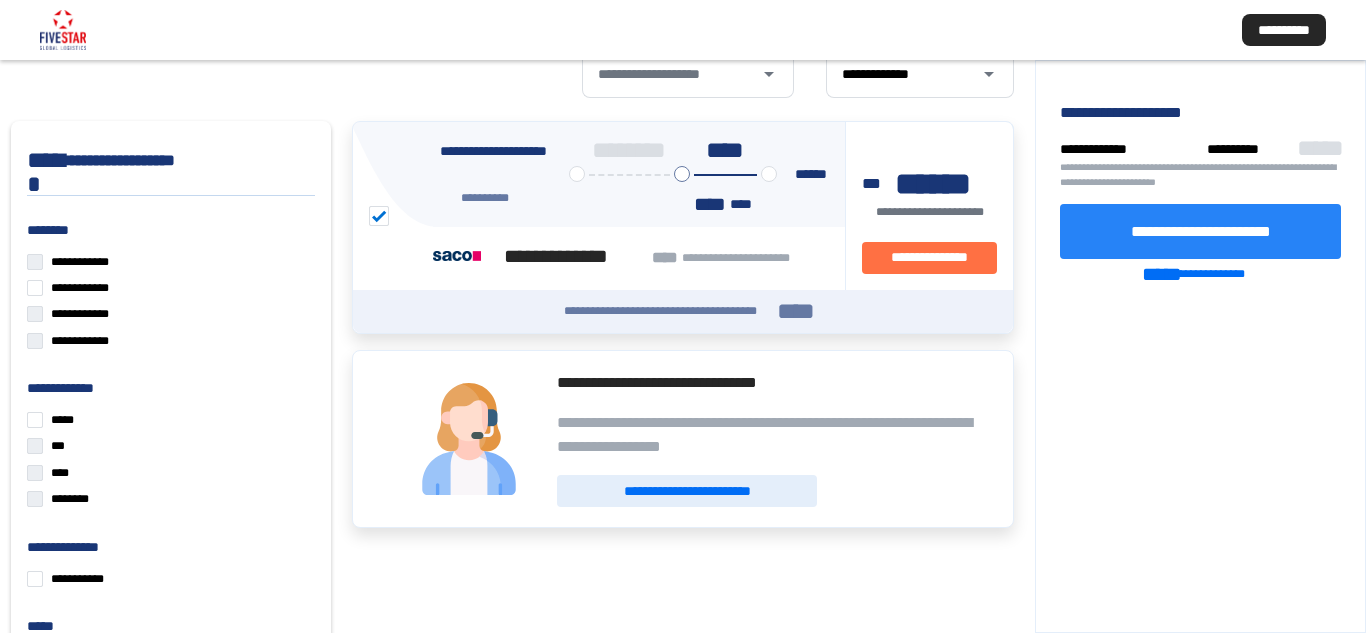 scroll, scrollTop: 199, scrollLeft: 0, axis: vertical 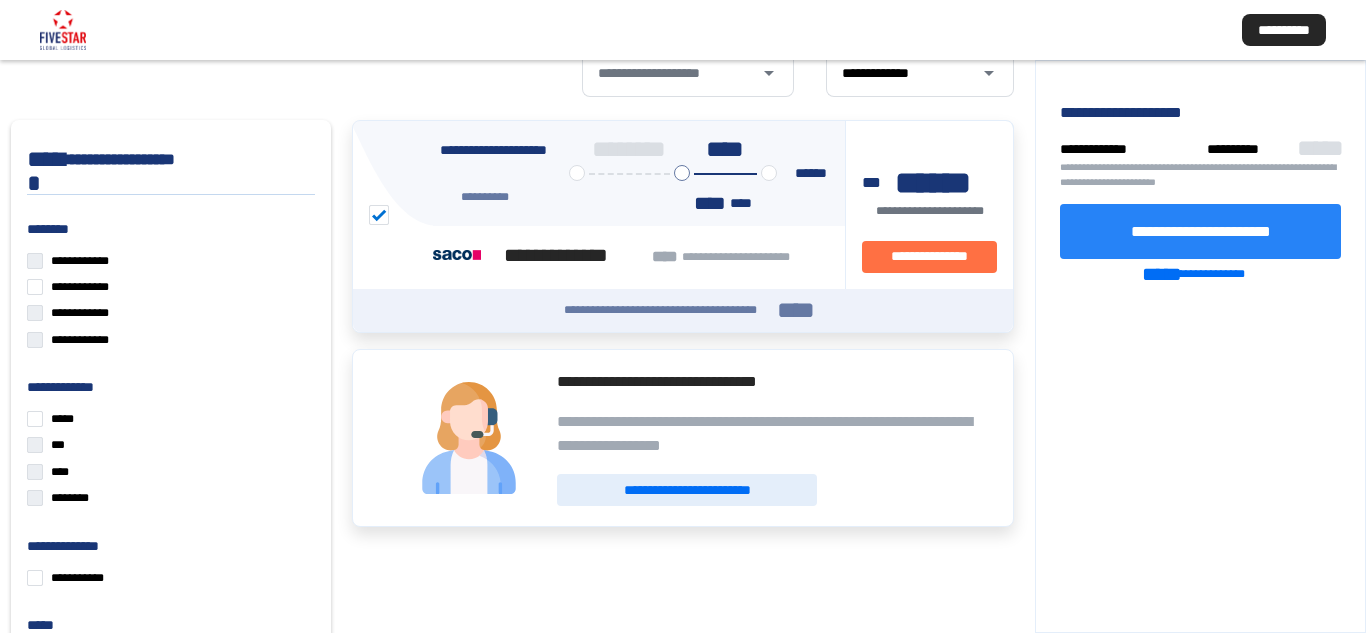 click on "**********" at bounding box center (1200, 231) 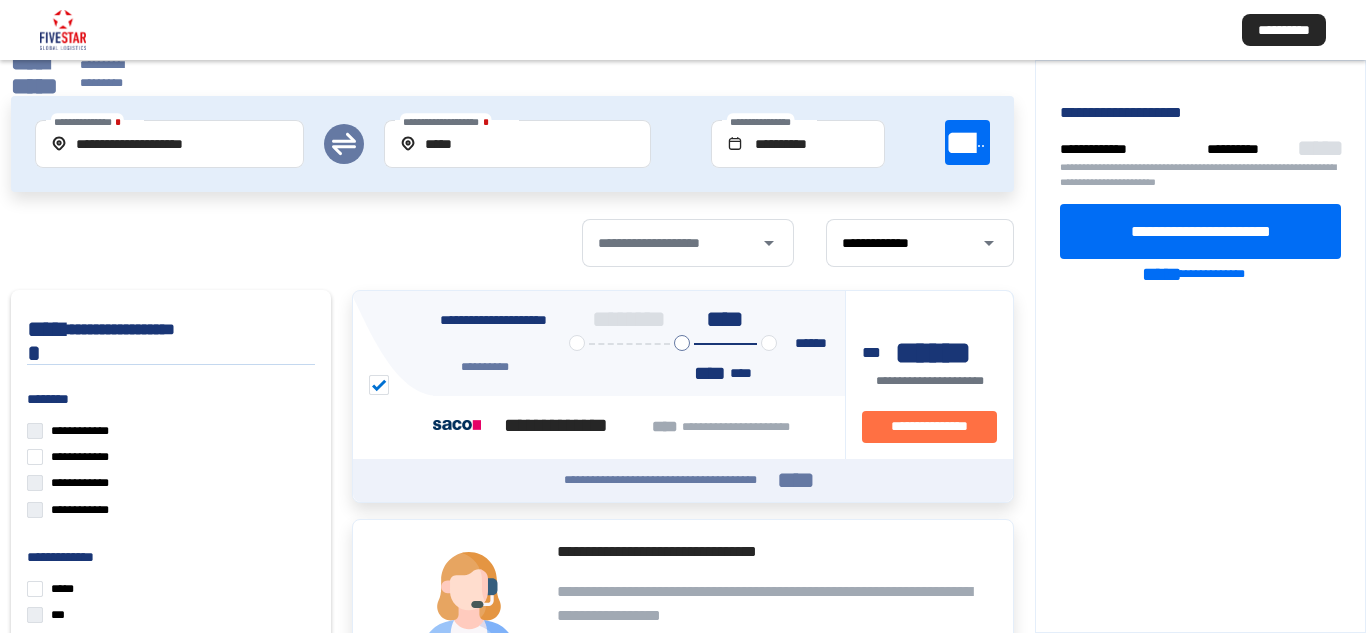scroll, scrollTop: 0, scrollLeft: 0, axis: both 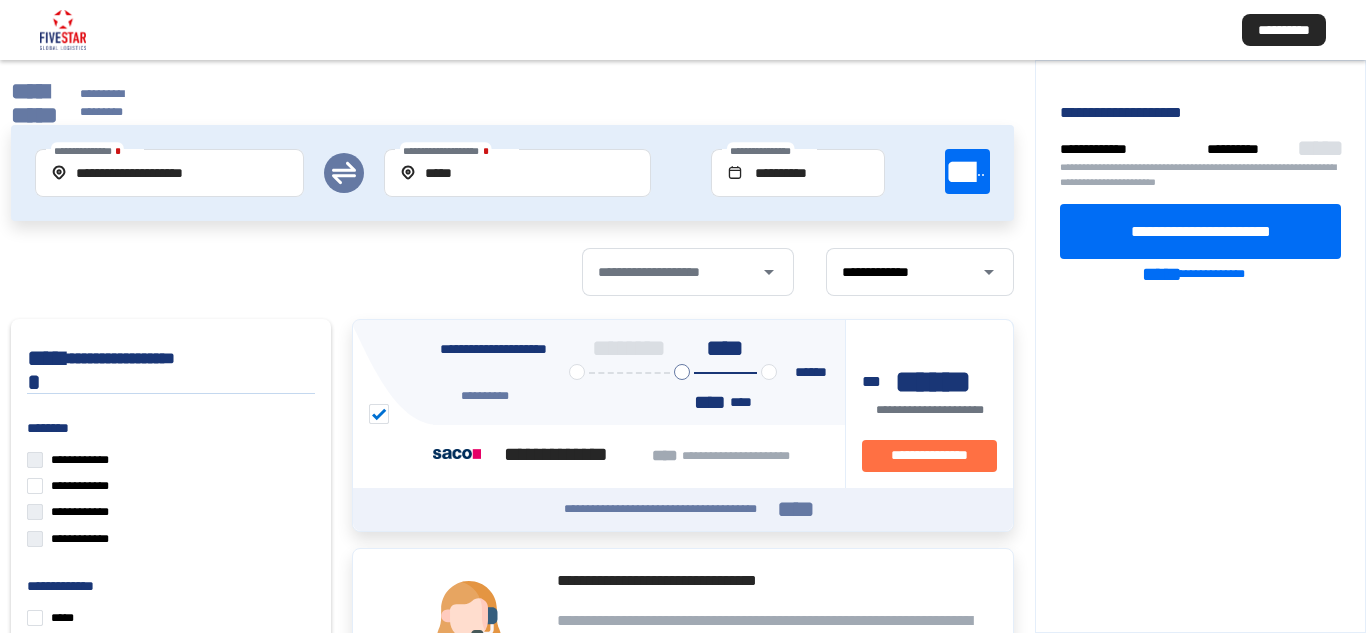 click on "**********" at bounding box center [77, 103] 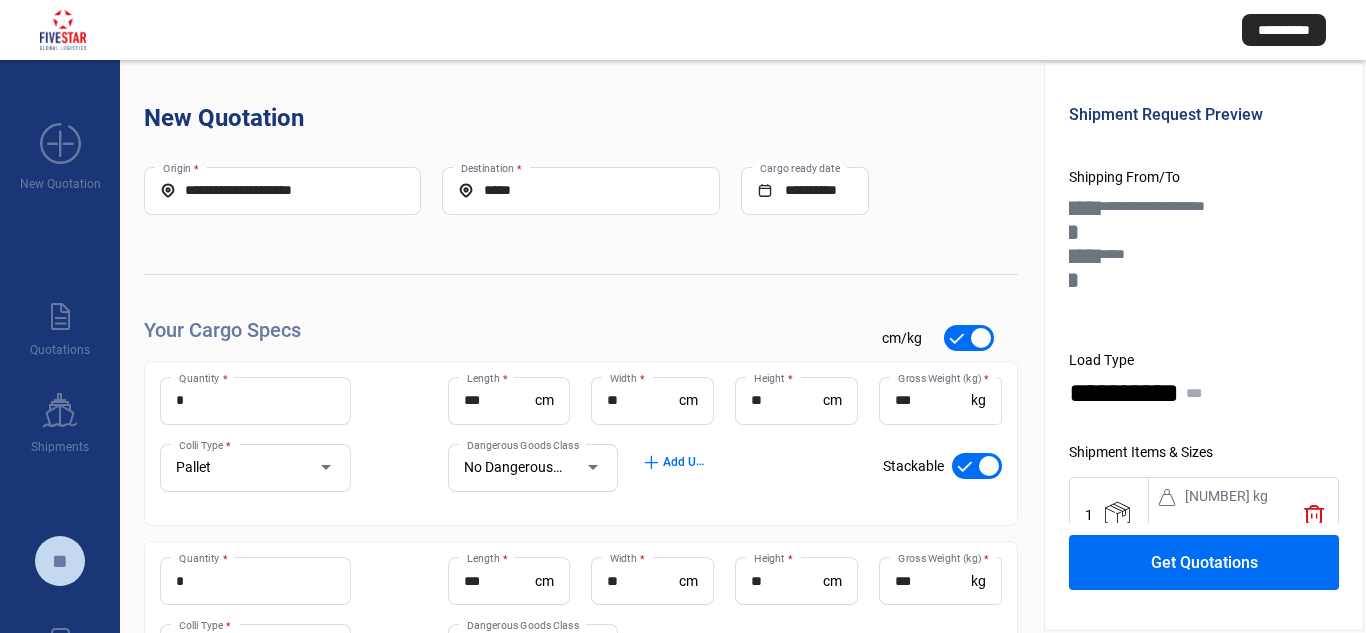 click on "**********" at bounding box center [282, 190] 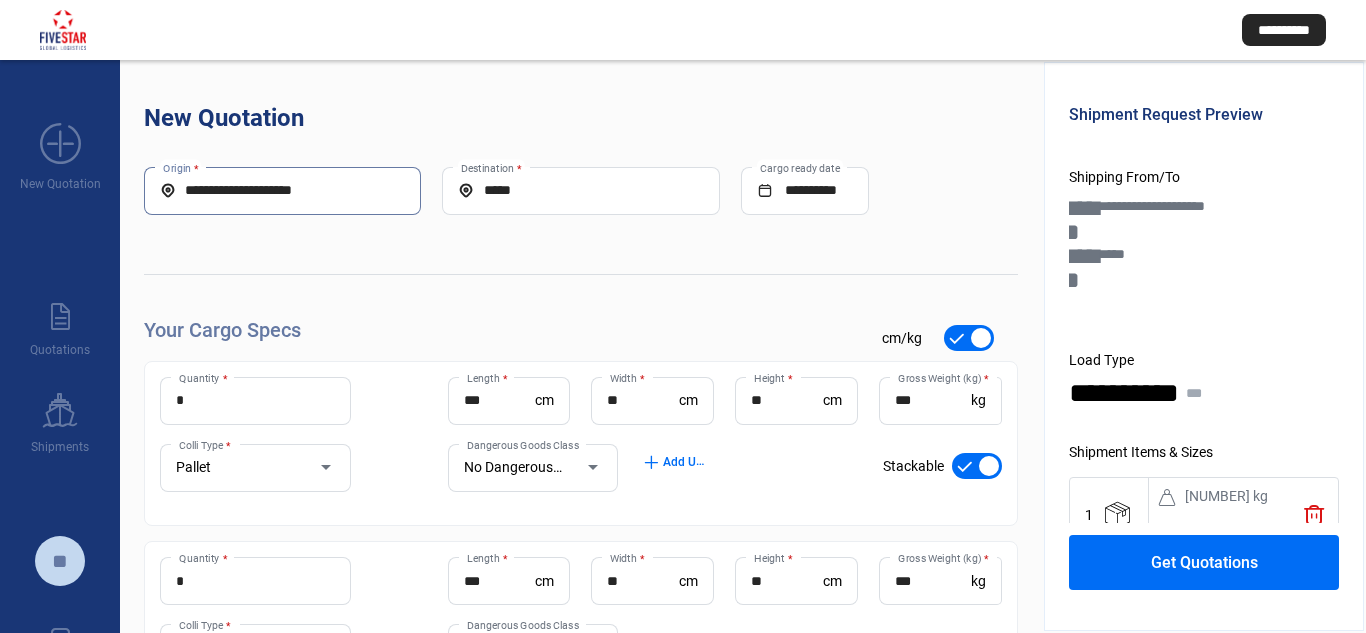 drag, startPoint x: 355, startPoint y: 192, endPoint x: 179, endPoint y: 195, distance: 176.02557 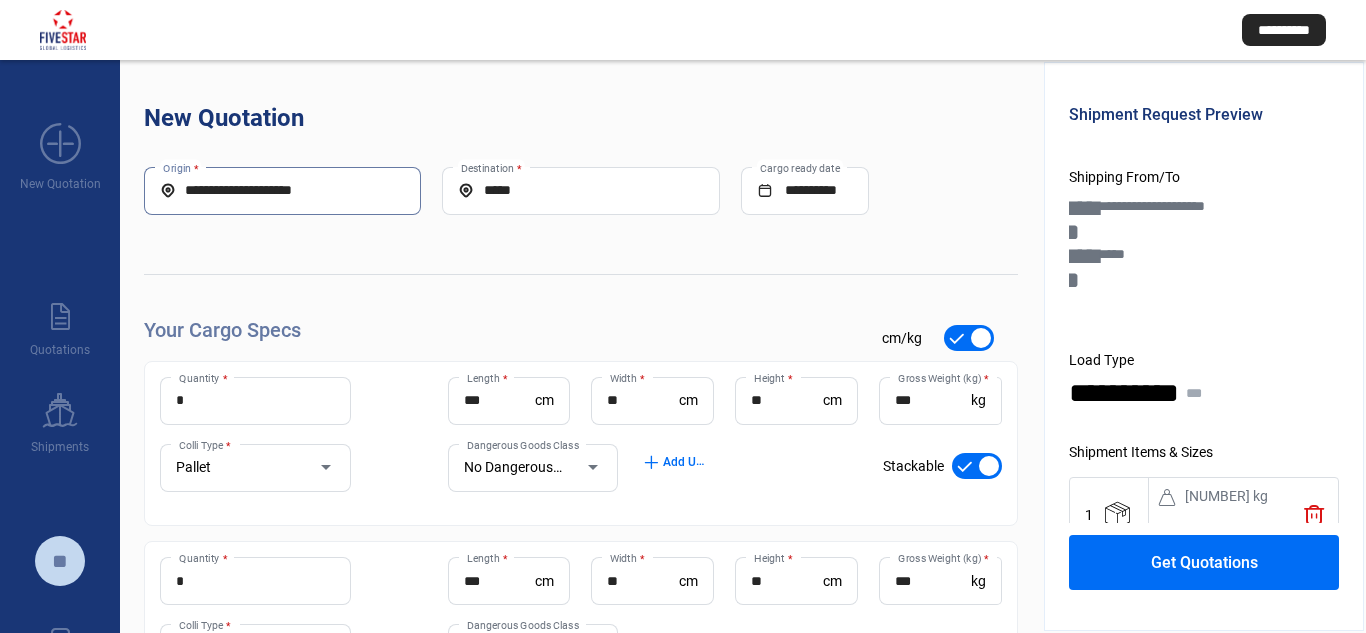 click on "**********" at bounding box center [282, 191] 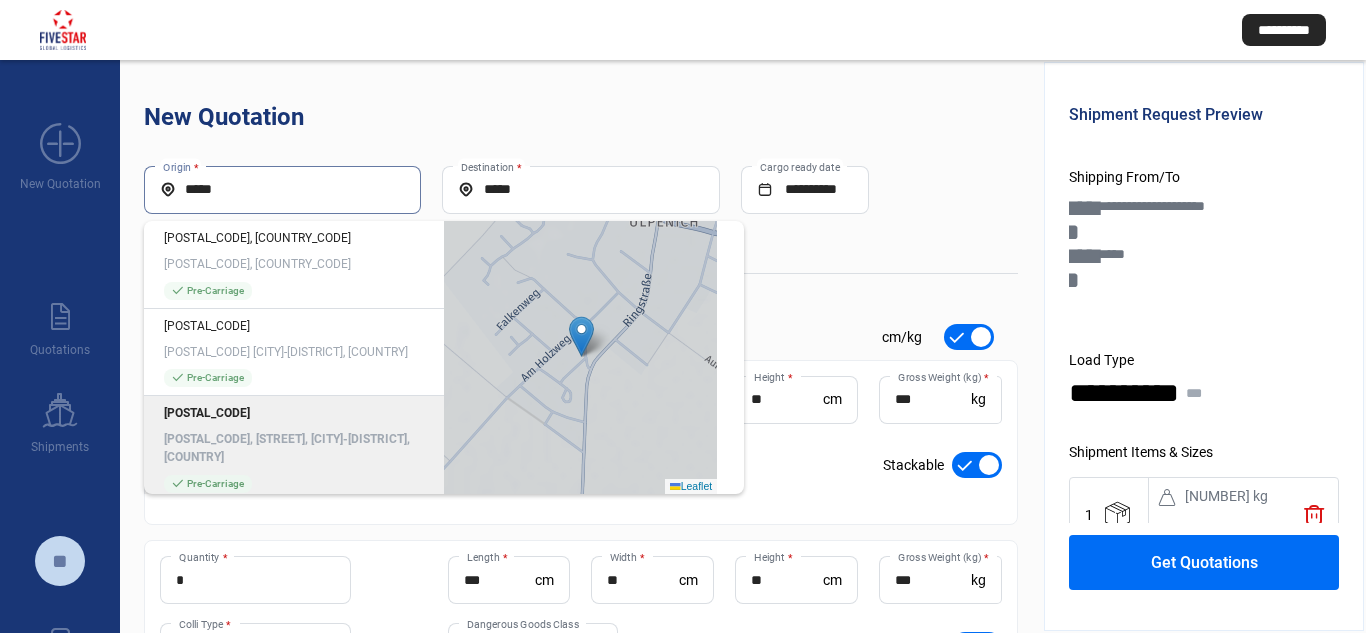 scroll, scrollTop: 0, scrollLeft: 0, axis: both 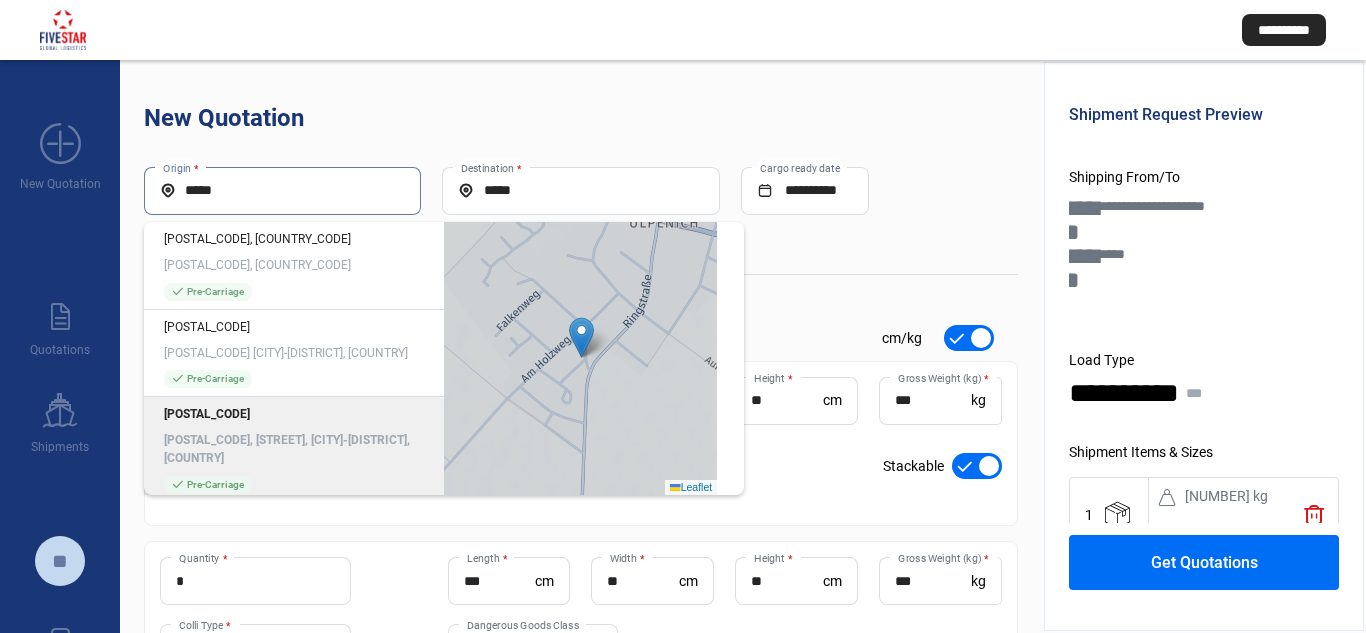 type on "*****" 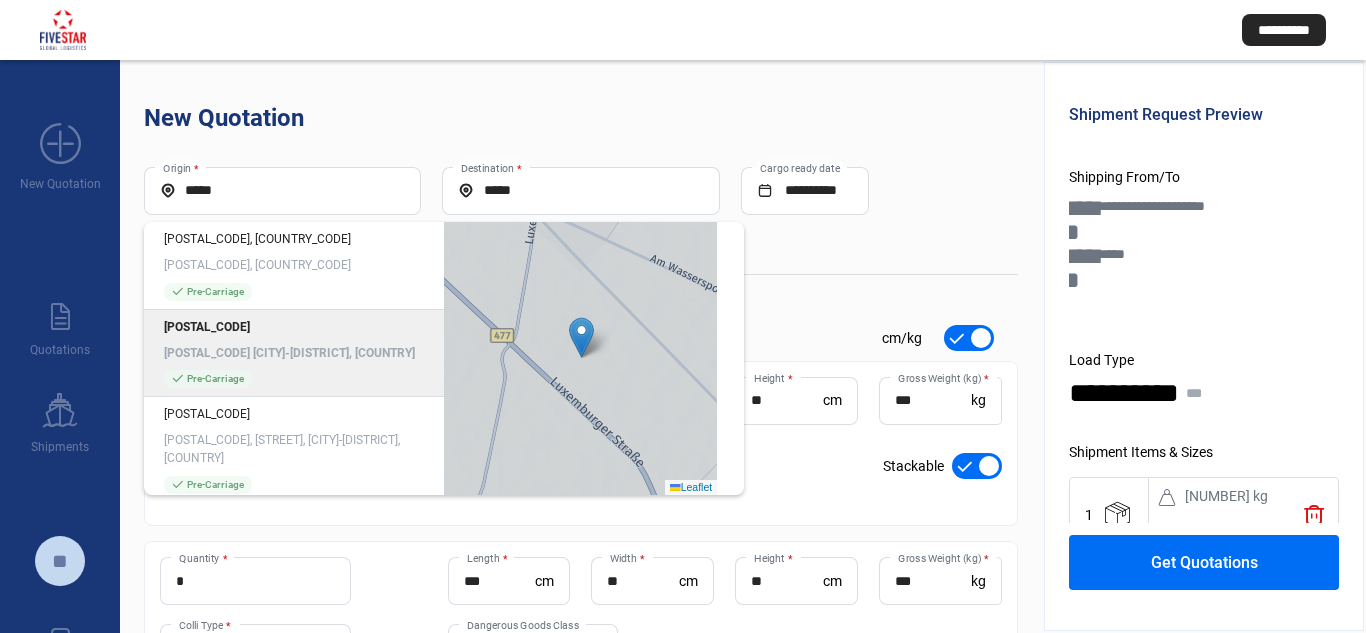 click on "[POSTAL_CODE] [CITY]-[DISTRICT], [COUNTRY]" at bounding box center (294, 353) 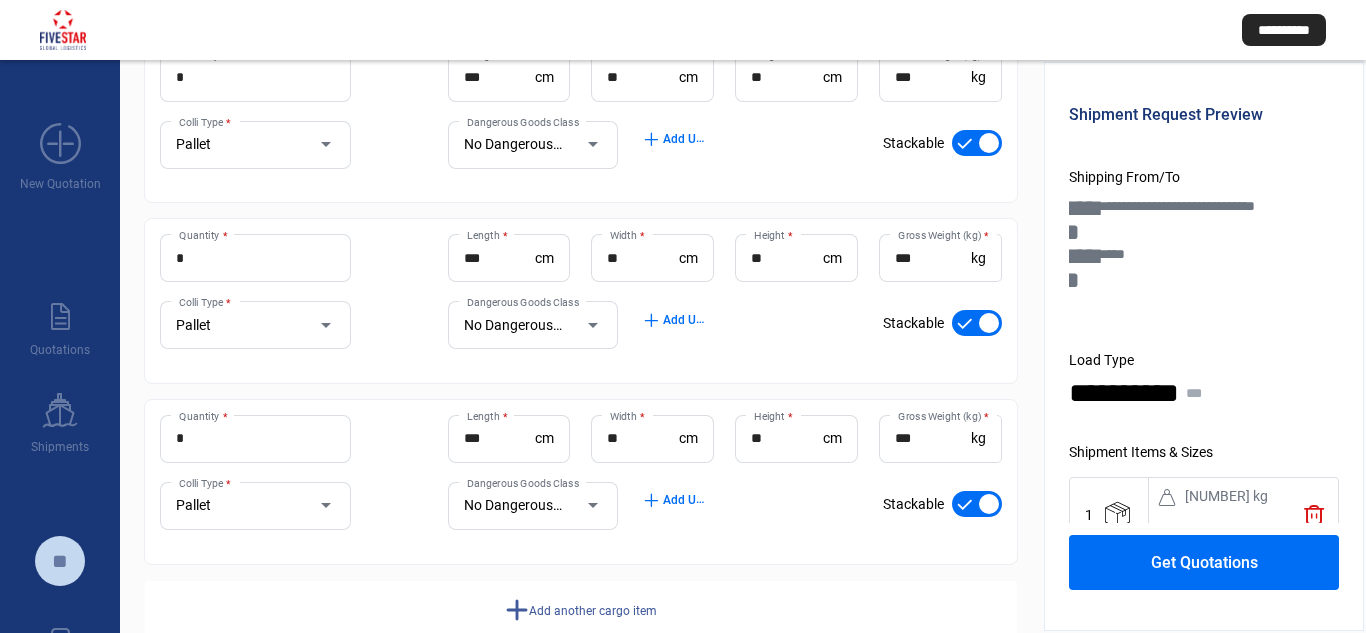 click on "[NUMBER]  m [UNIT]" at bounding box center [1212, 533] 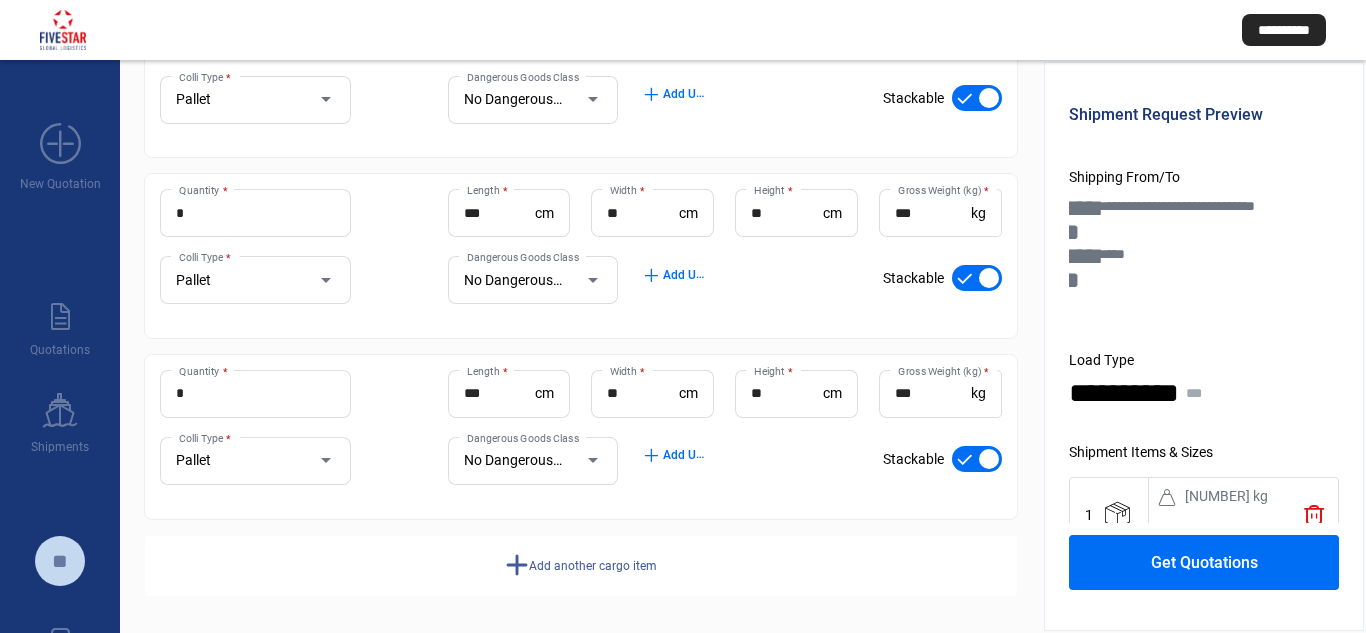 scroll, scrollTop: 372, scrollLeft: 0, axis: vertical 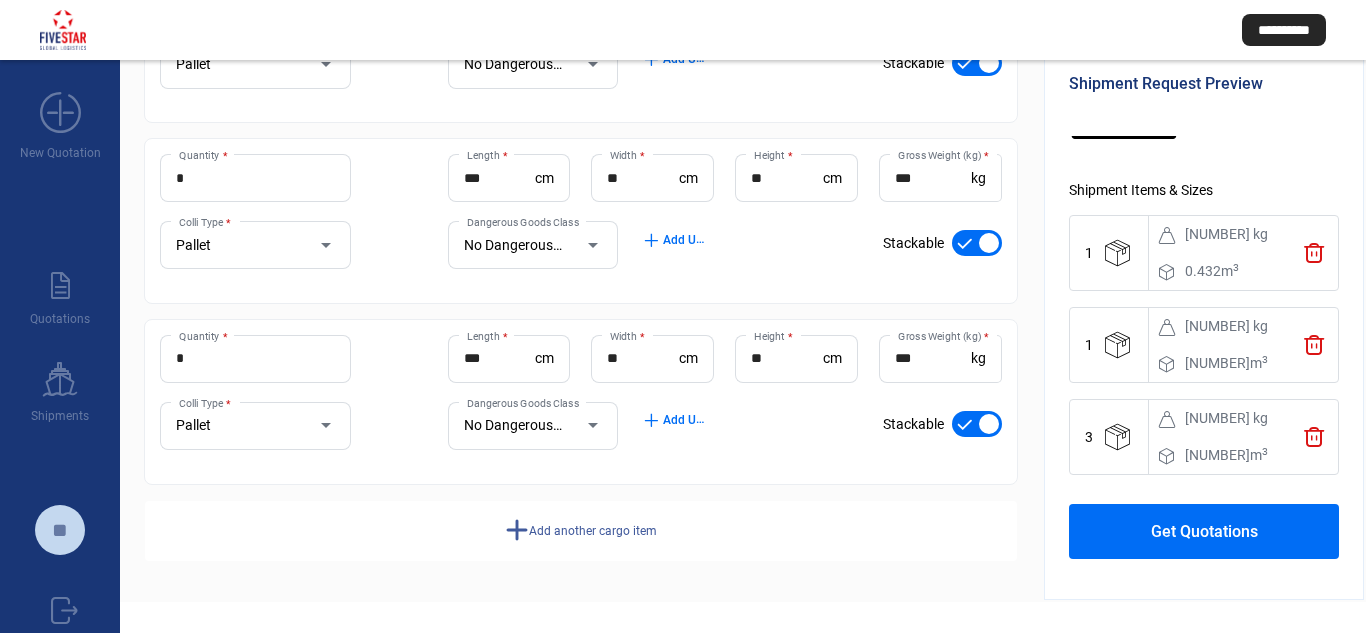 click on "trash" at bounding box center (1314, 252) 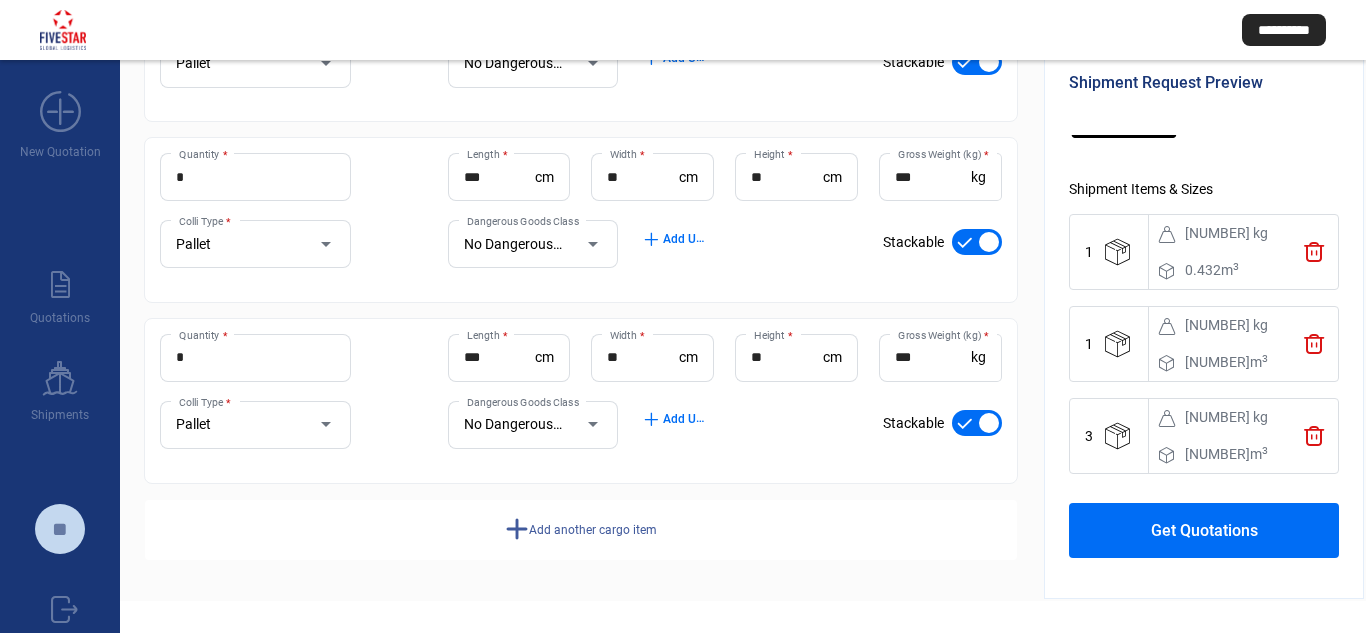scroll, scrollTop: 191, scrollLeft: 0, axis: vertical 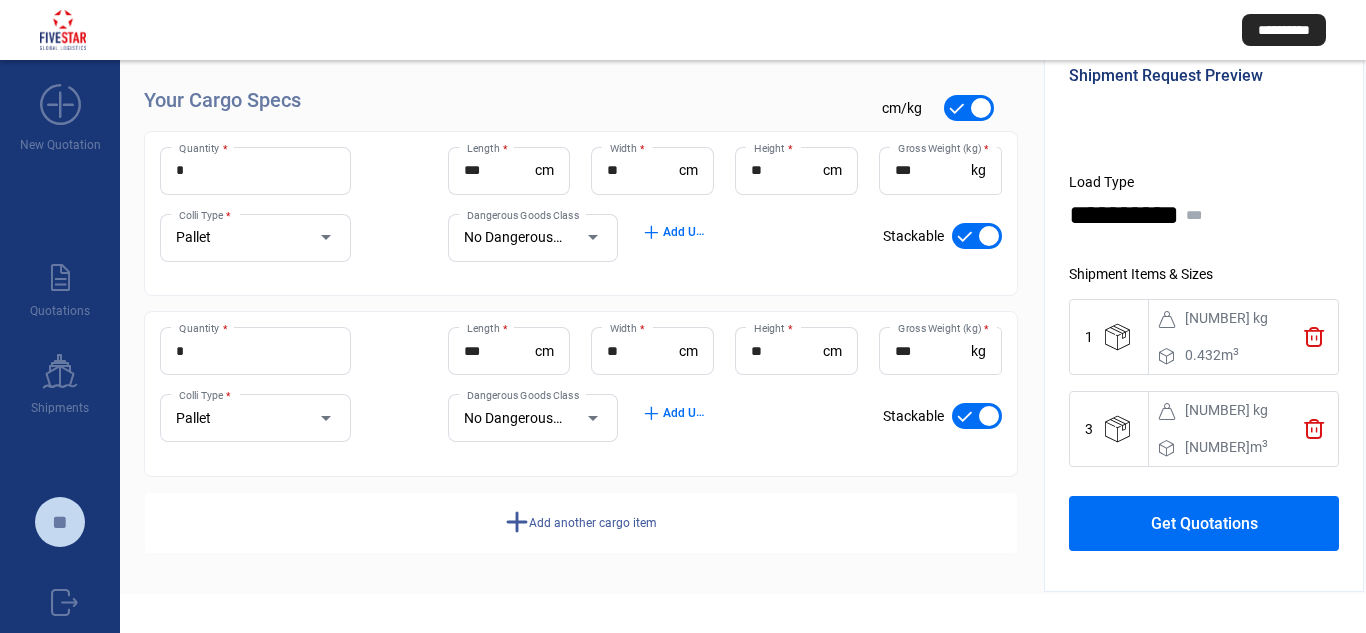 click on "trash" at bounding box center (1314, 336) 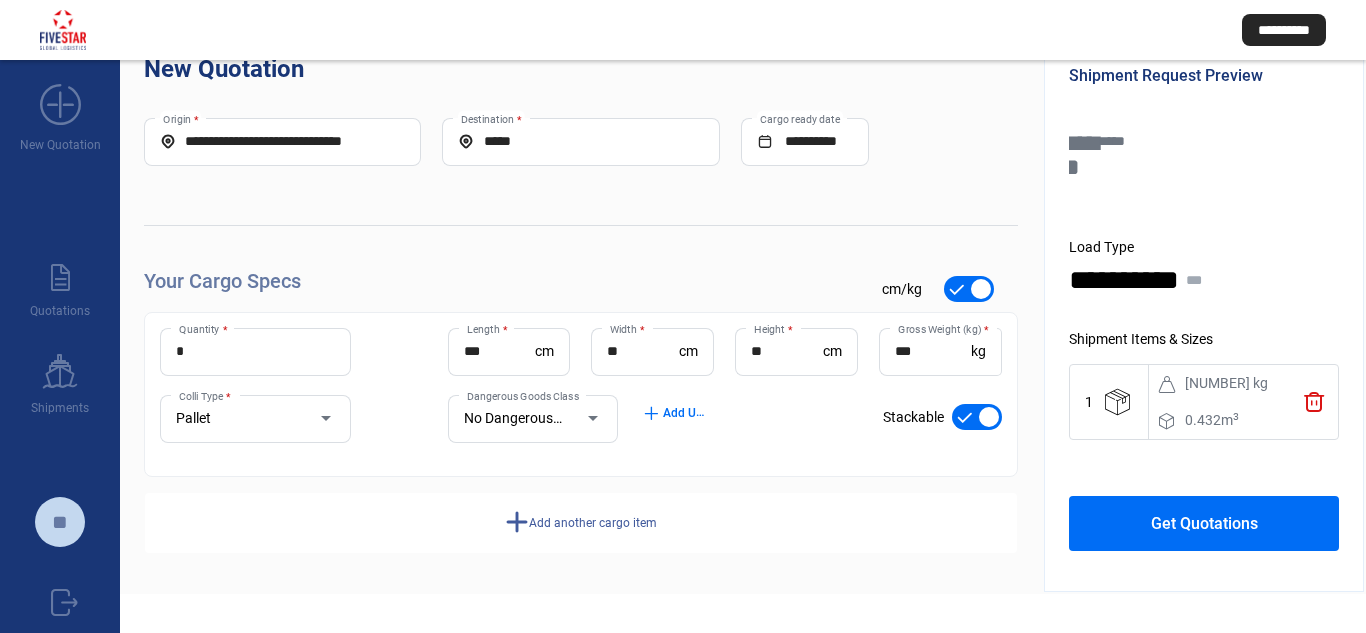 scroll, scrollTop: 10, scrollLeft: 0, axis: vertical 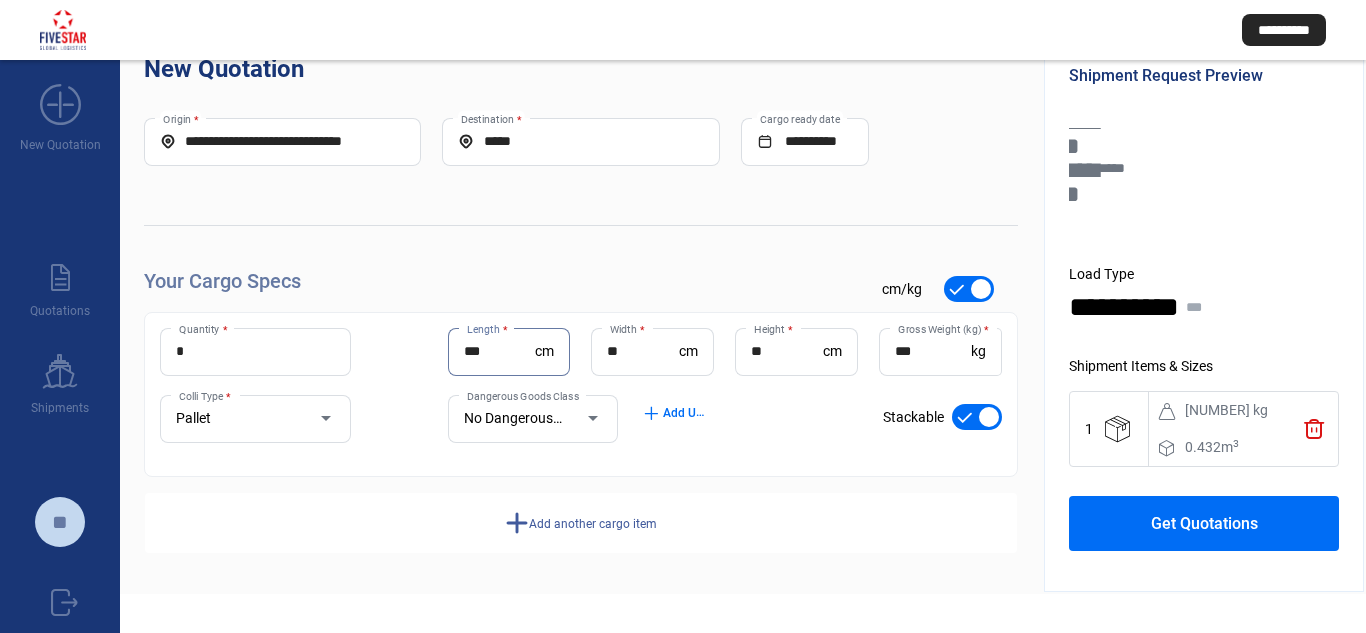click on "***" at bounding box center [500, 351] 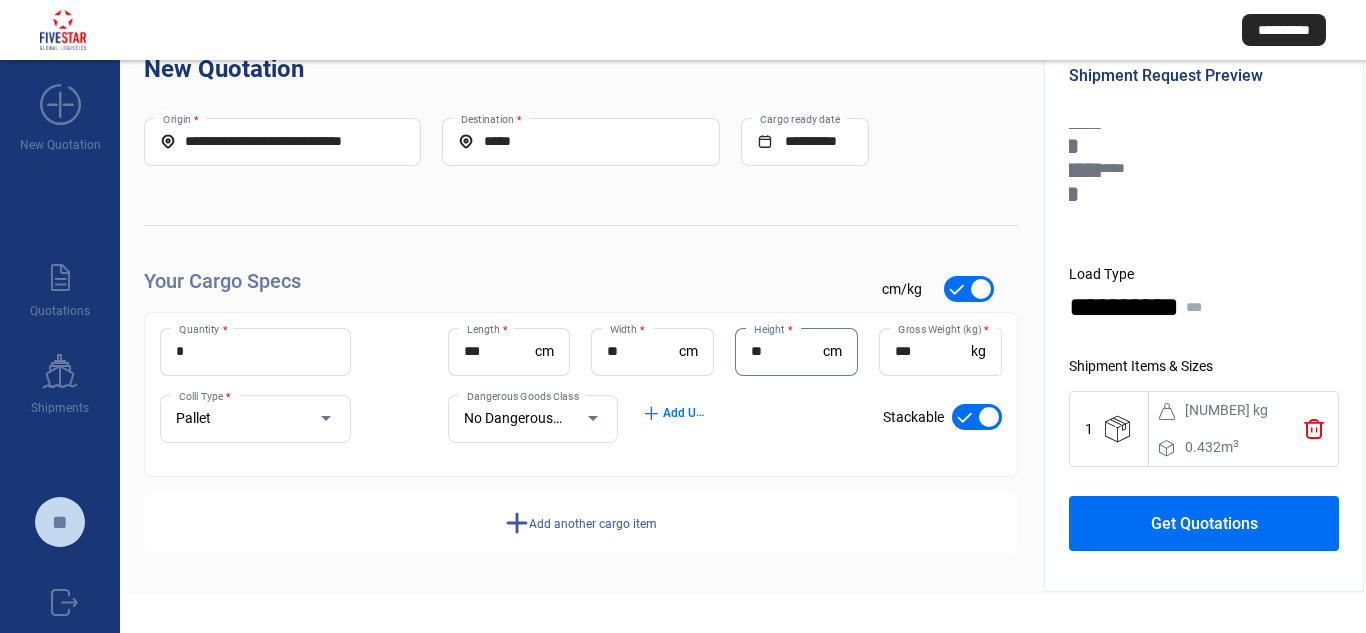 drag, startPoint x: 804, startPoint y: 362, endPoint x: 749, endPoint y: 360, distance: 55.03635 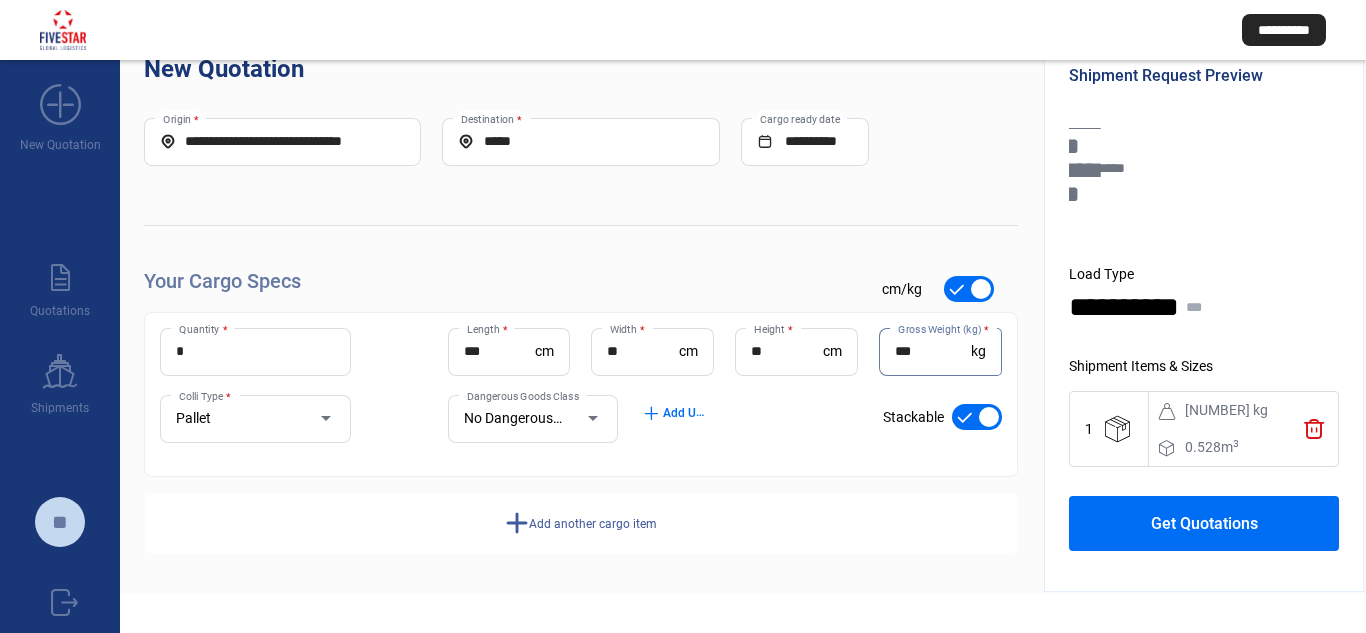 click on "***" at bounding box center (933, 351) 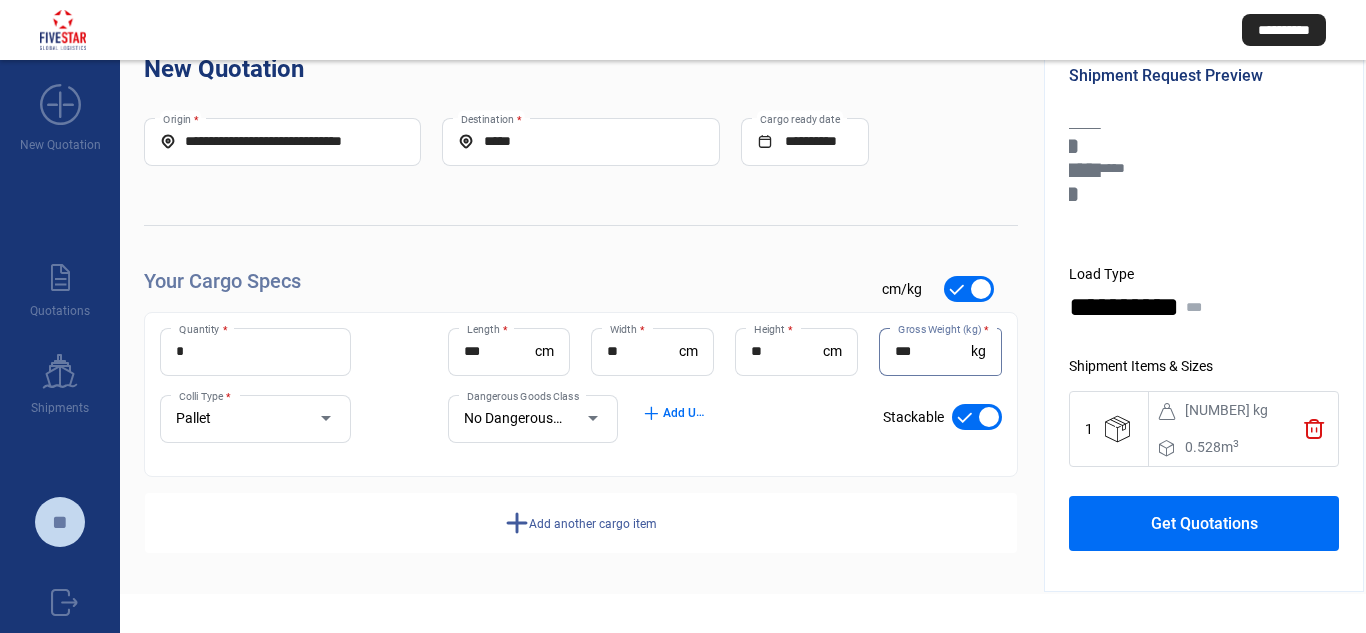 scroll, scrollTop: 0, scrollLeft: 0, axis: both 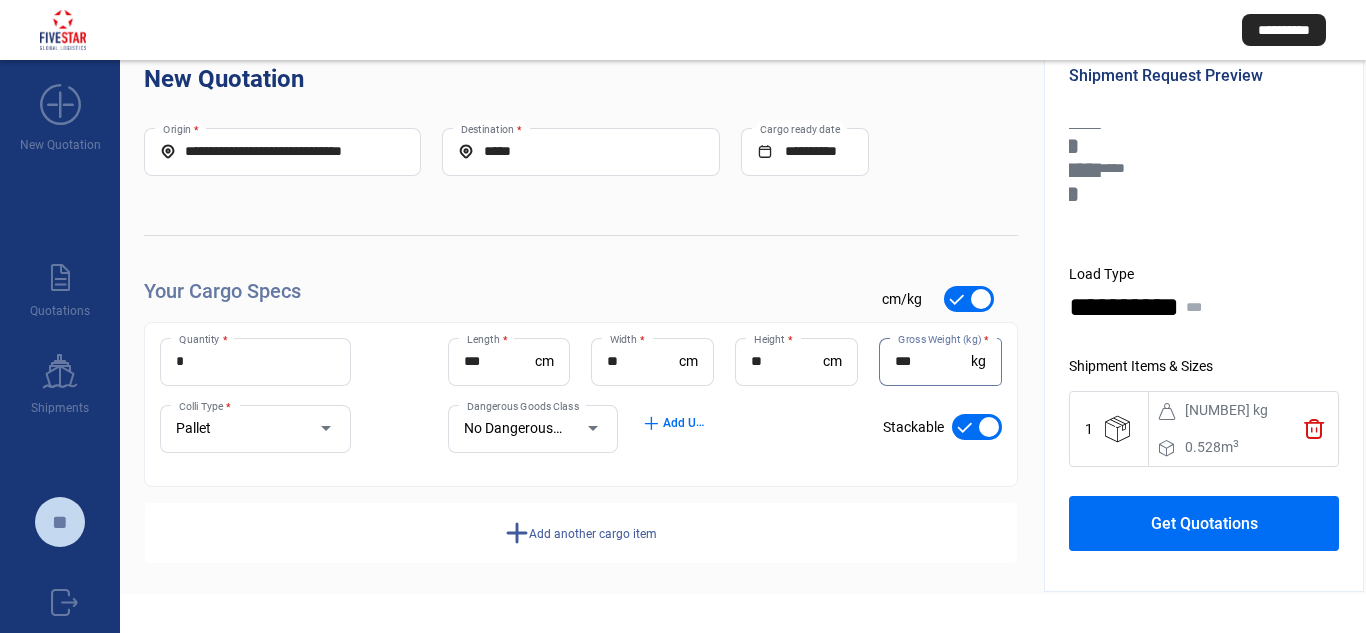 type on "***" 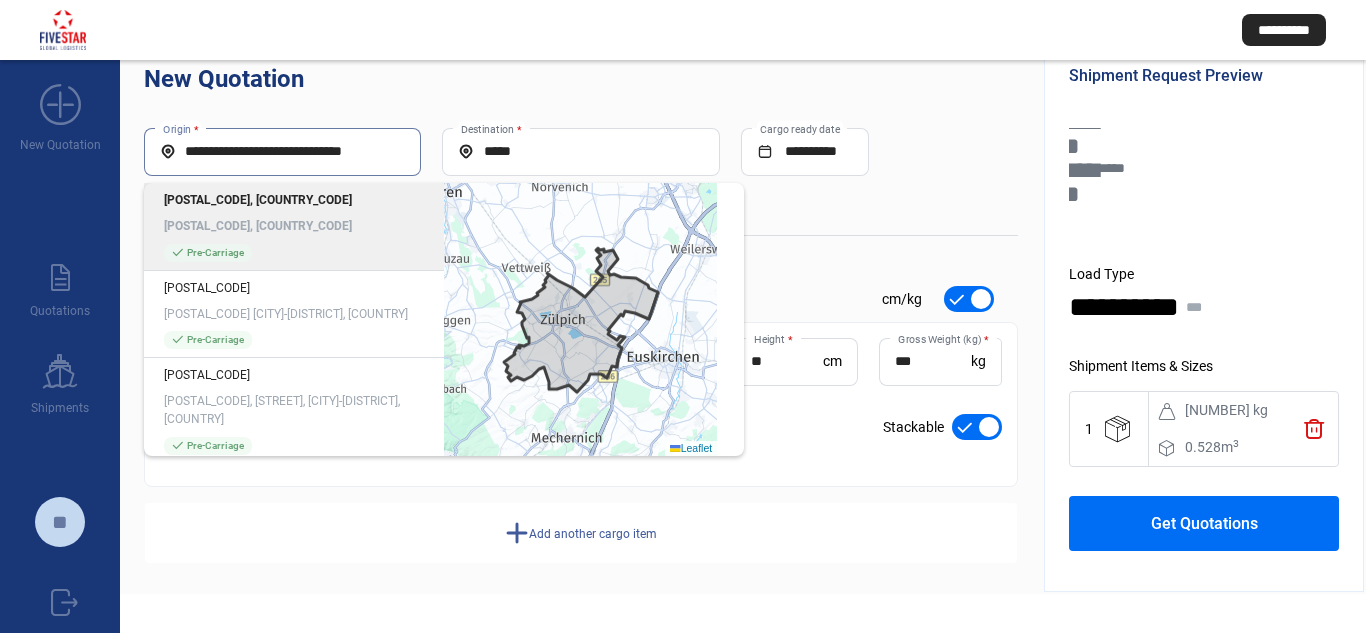 click on "**********" at bounding box center [282, 151] 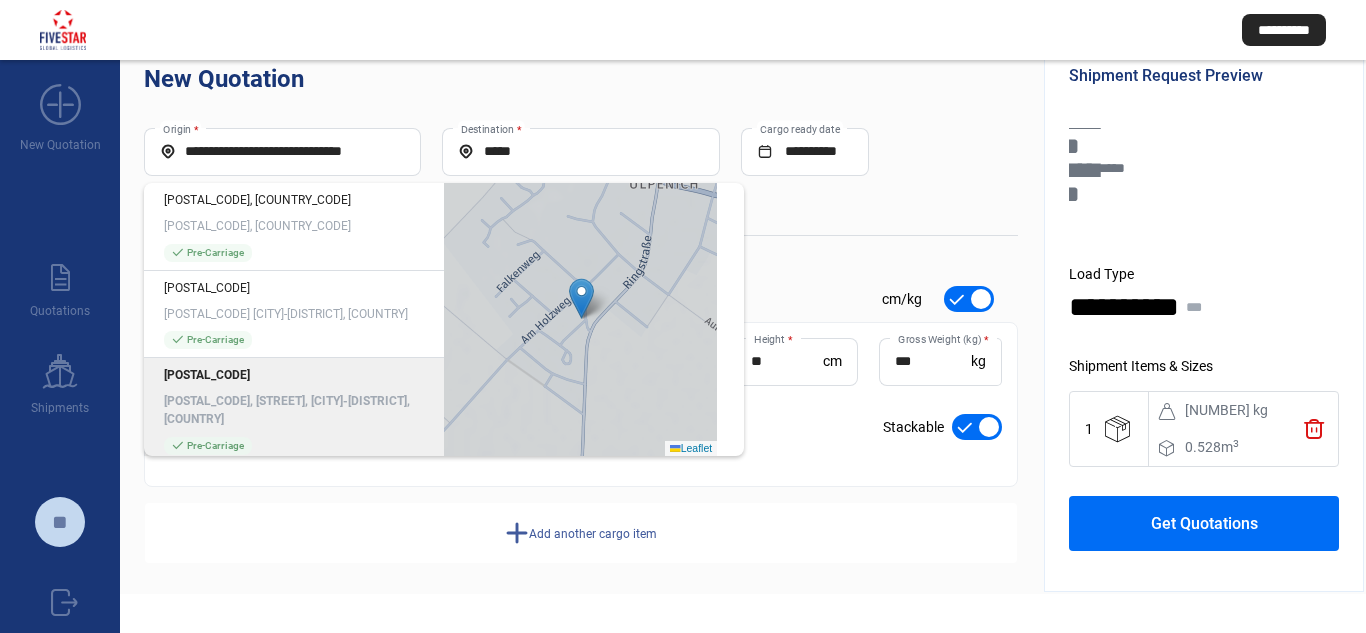 click on "add  Add another cargo item" at bounding box center (581, 533) 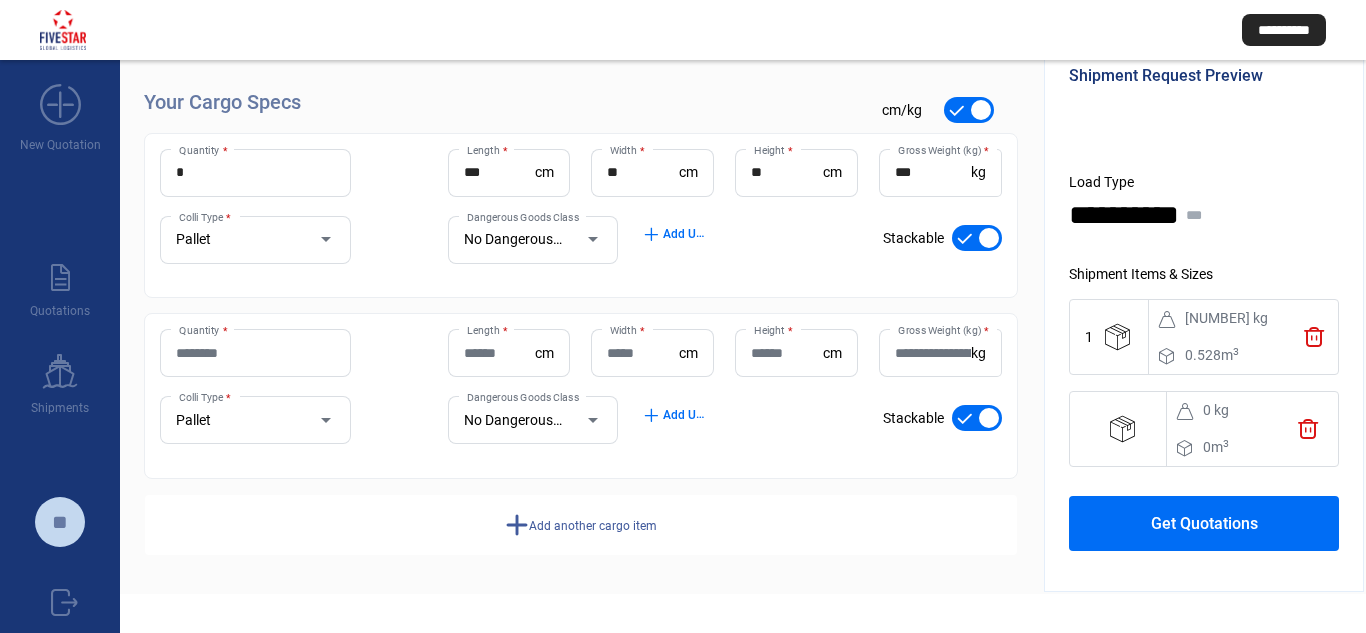 scroll, scrollTop: 191, scrollLeft: 0, axis: vertical 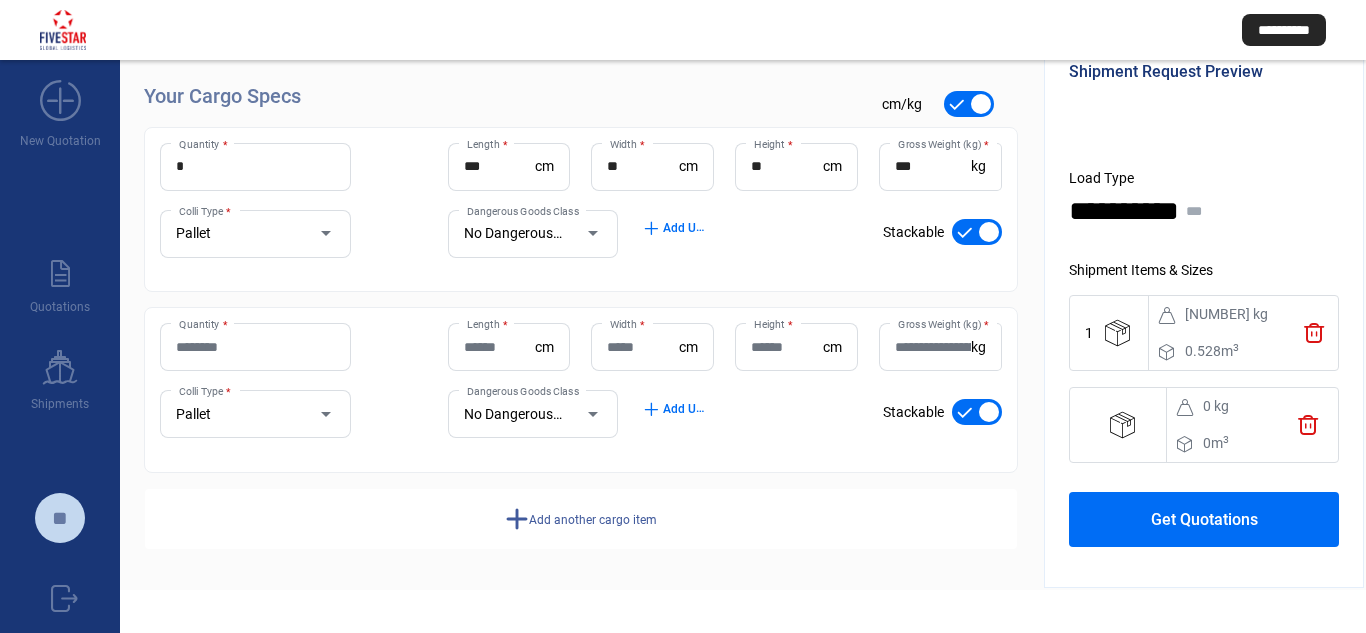 click on "trash" at bounding box center [1314, 332] 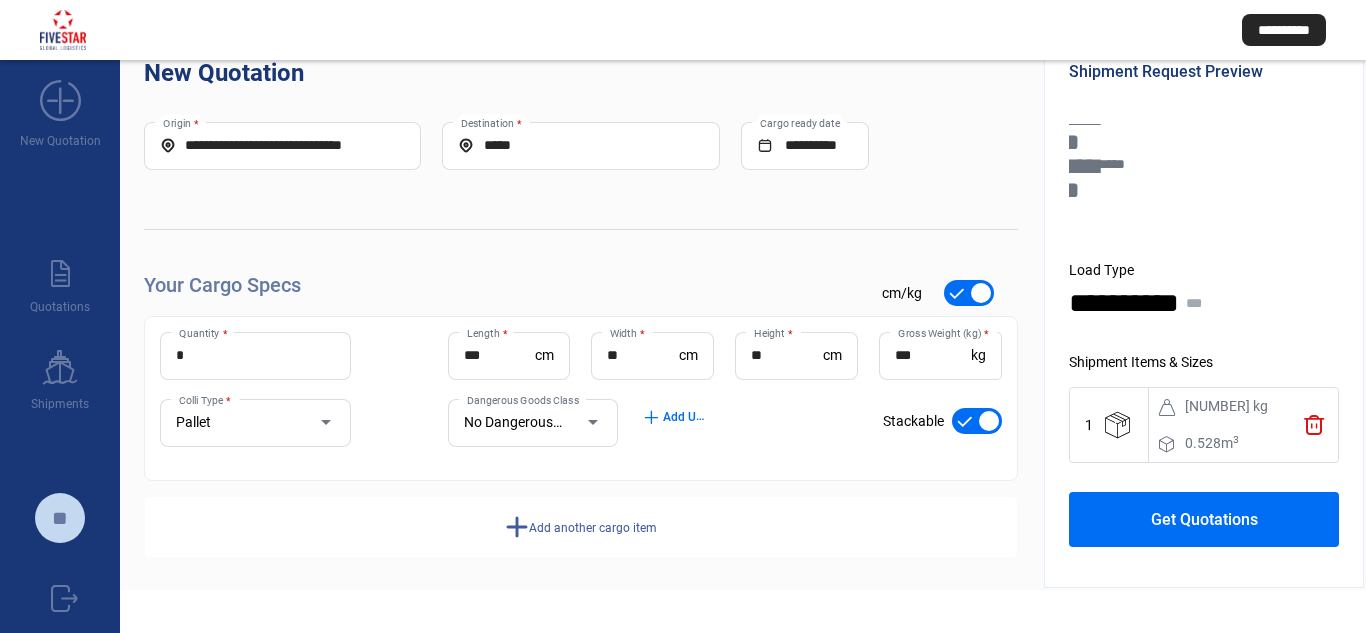 scroll, scrollTop: 0, scrollLeft: 0, axis: both 